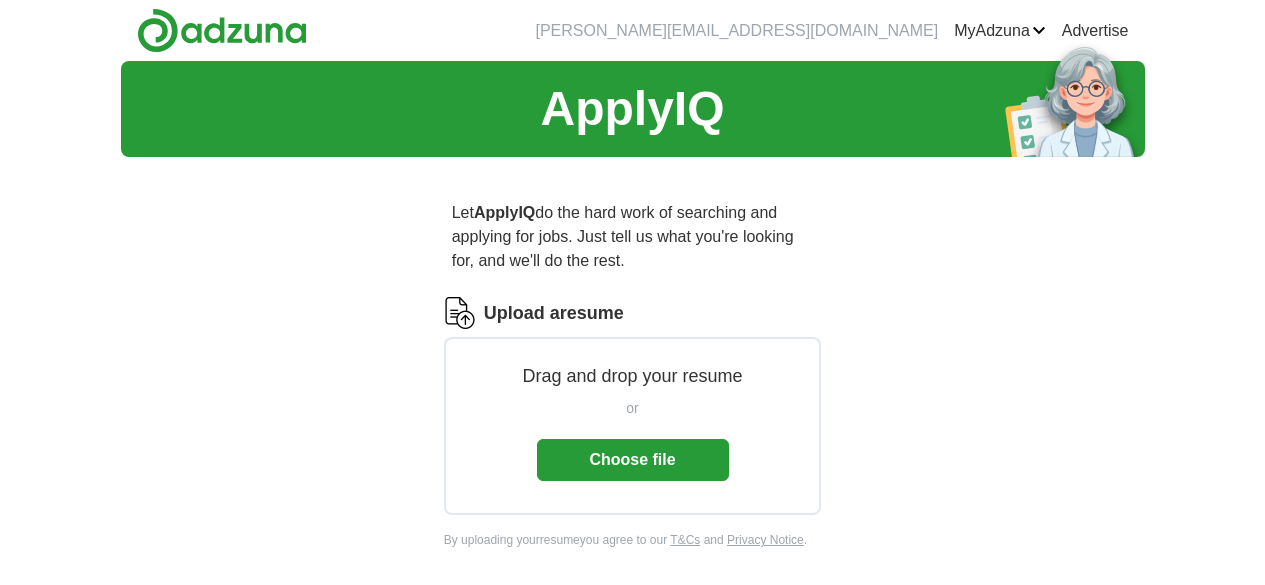 scroll, scrollTop: 0, scrollLeft: 0, axis: both 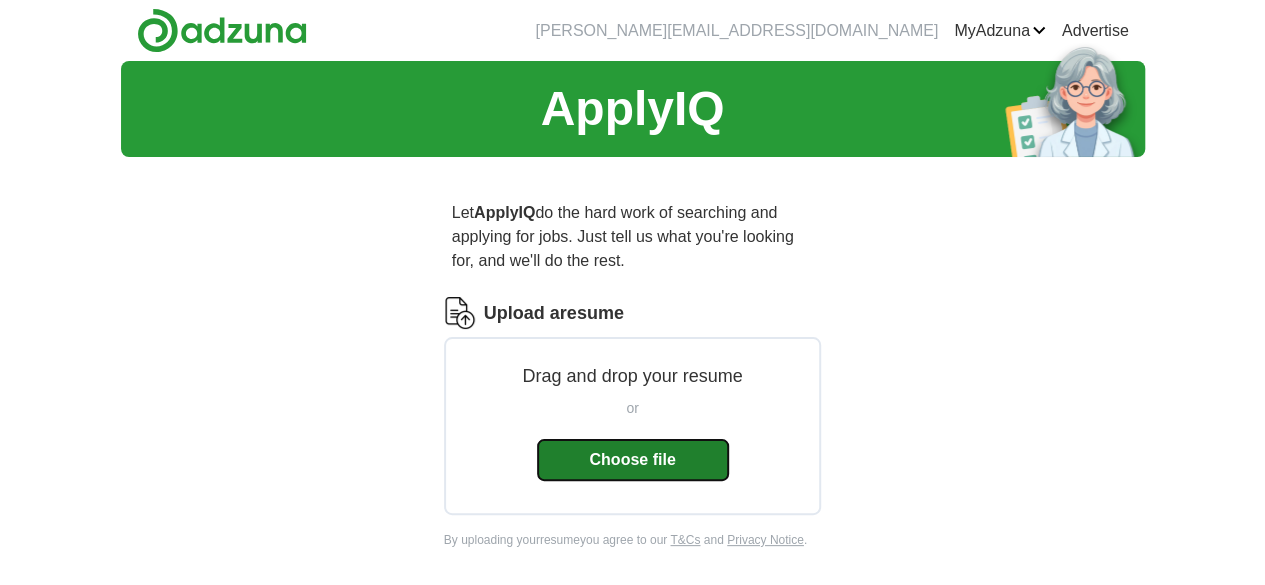 click on "Choose file" at bounding box center [633, 460] 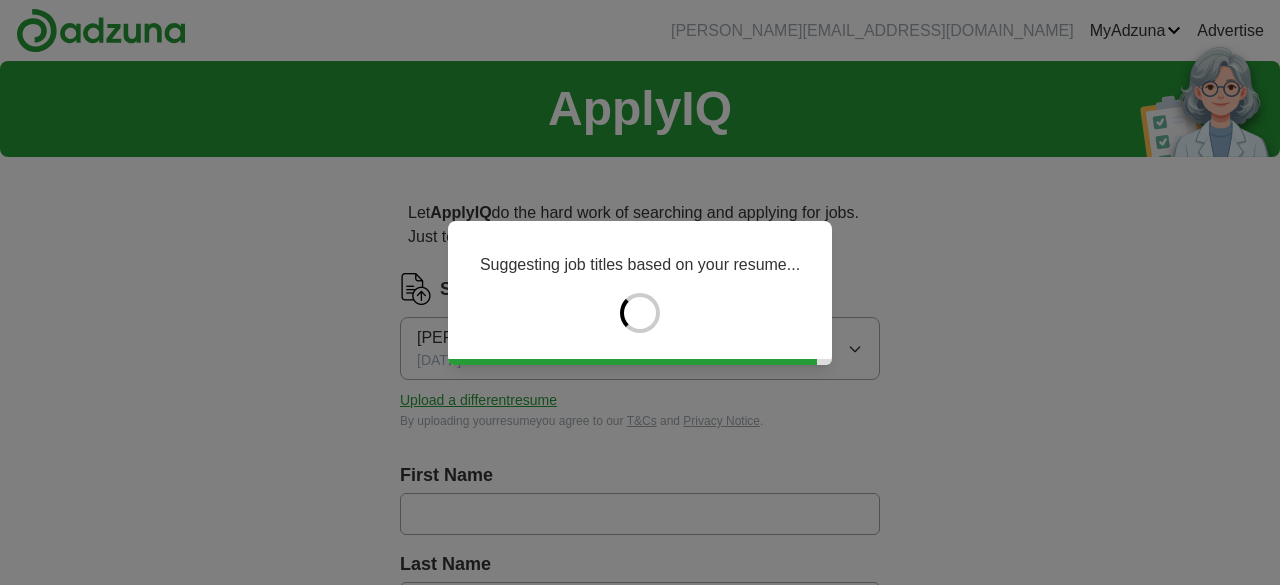 type on "******" 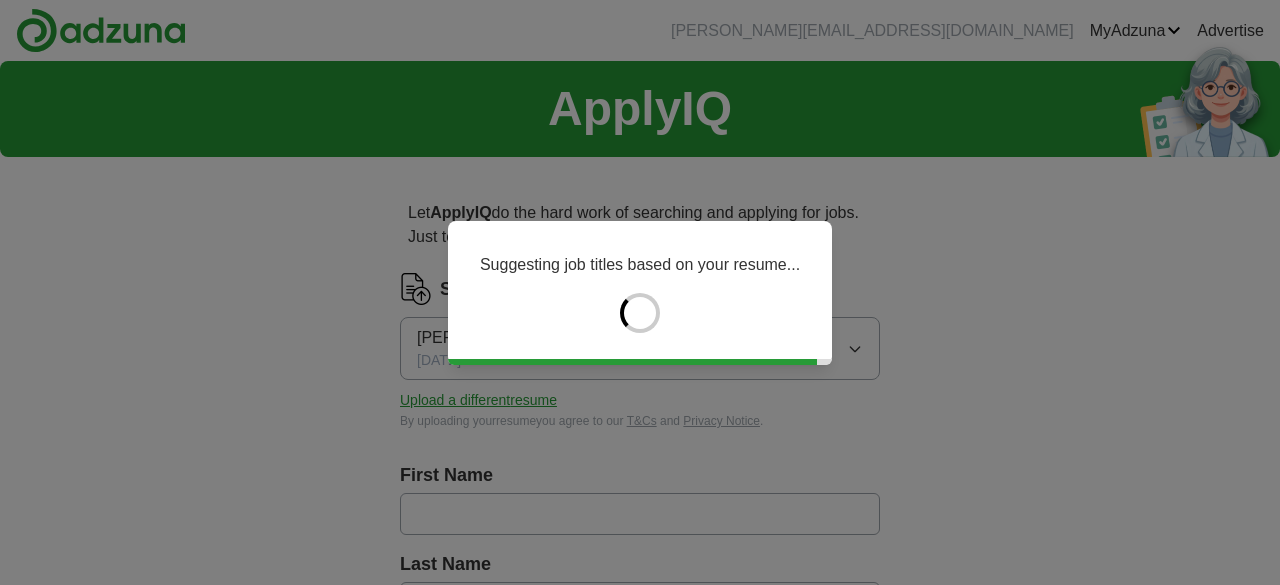 type on "******" 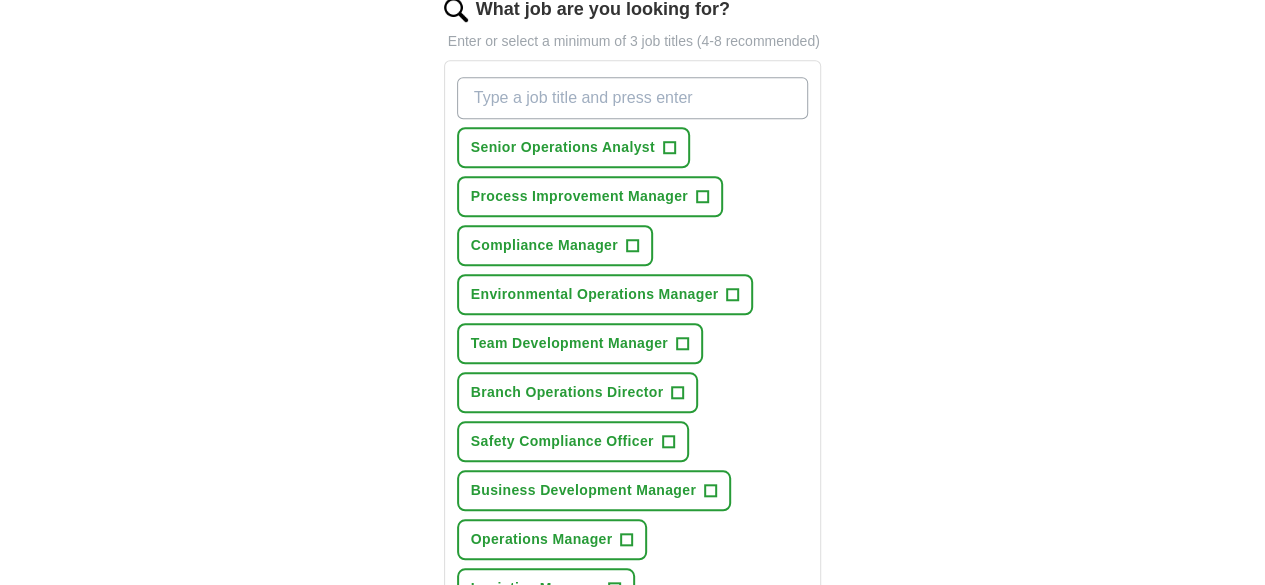 scroll, scrollTop: 800, scrollLeft: 0, axis: vertical 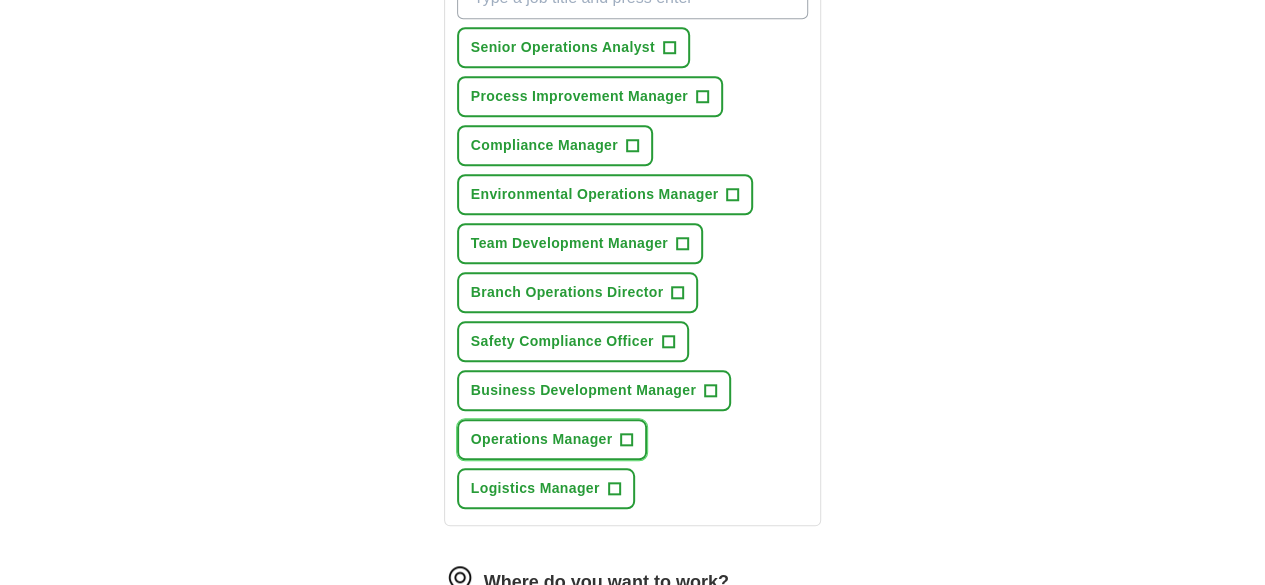 click on "+" at bounding box center (627, 440) 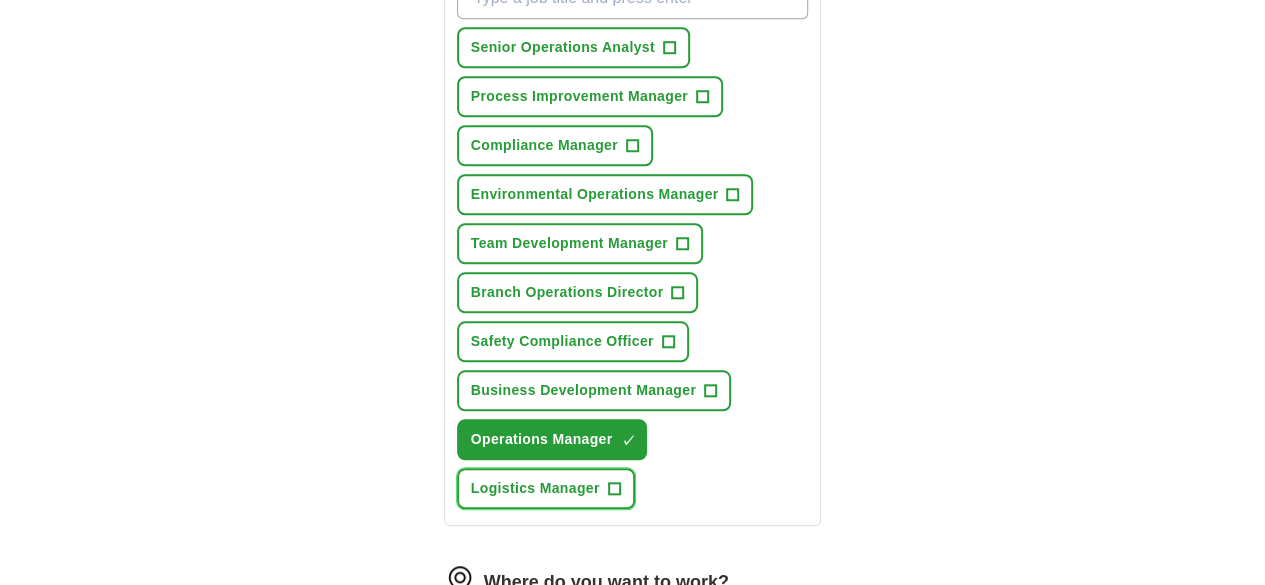click on "+" at bounding box center (614, 489) 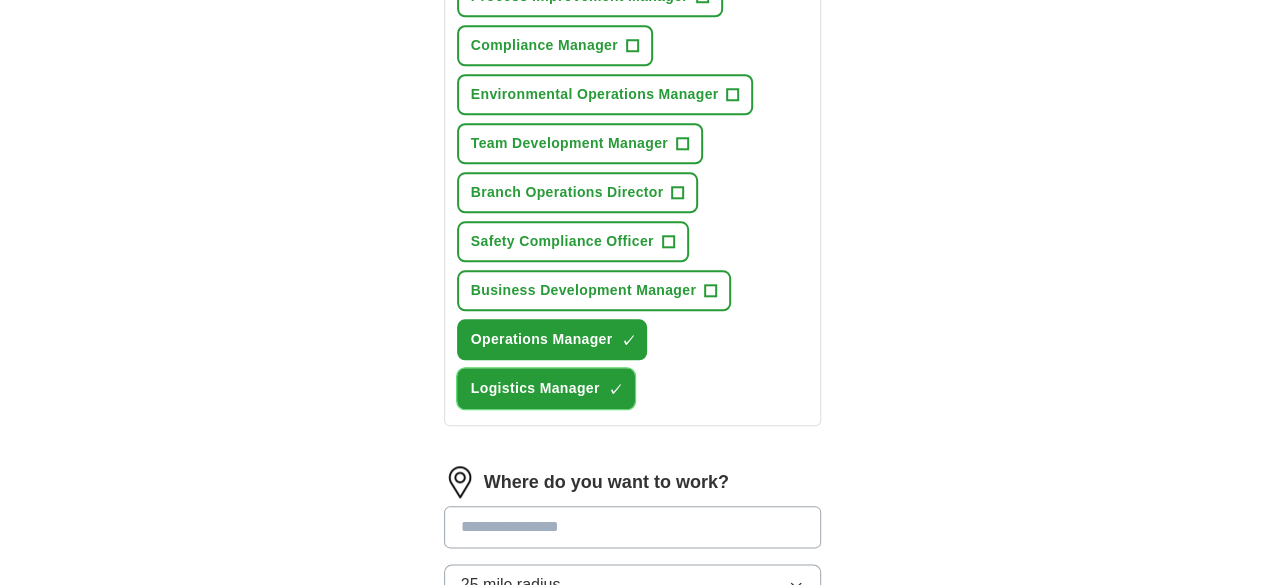 scroll, scrollTop: 1000, scrollLeft: 0, axis: vertical 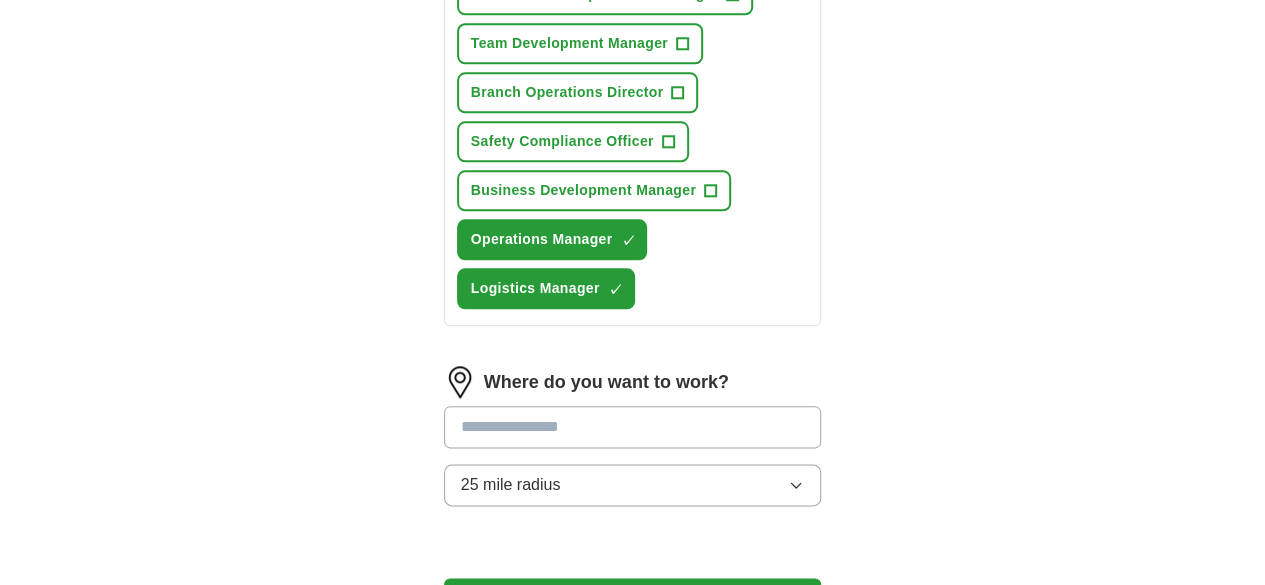 click at bounding box center (633, 427) 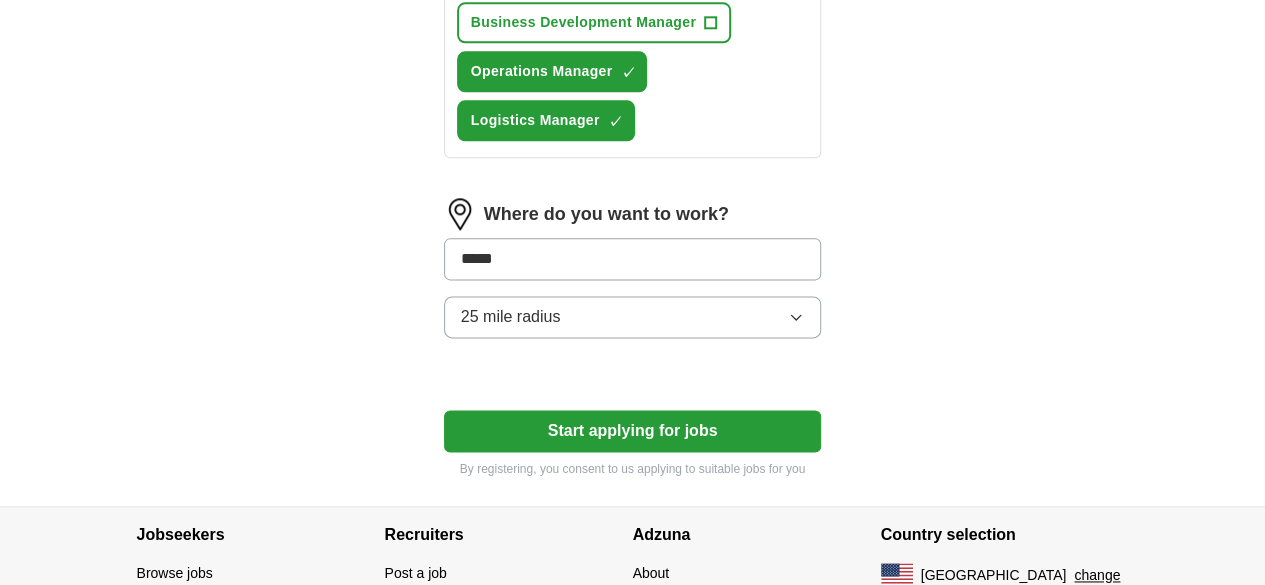 scroll, scrollTop: 1200, scrollLeft: 0, axis: vertical 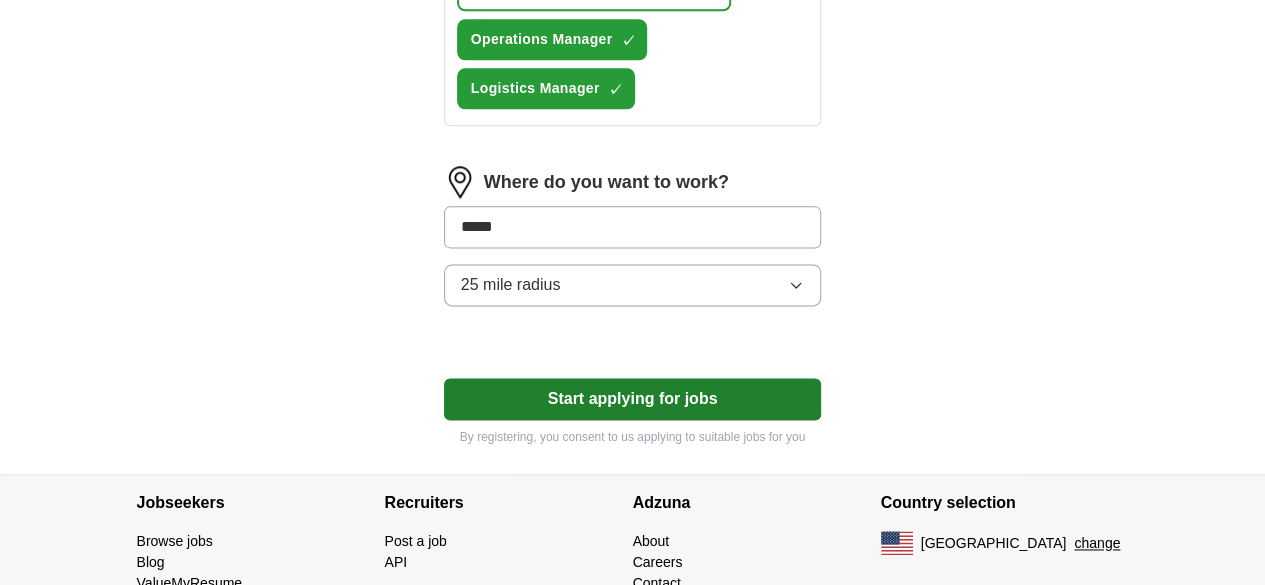 type on "*****" 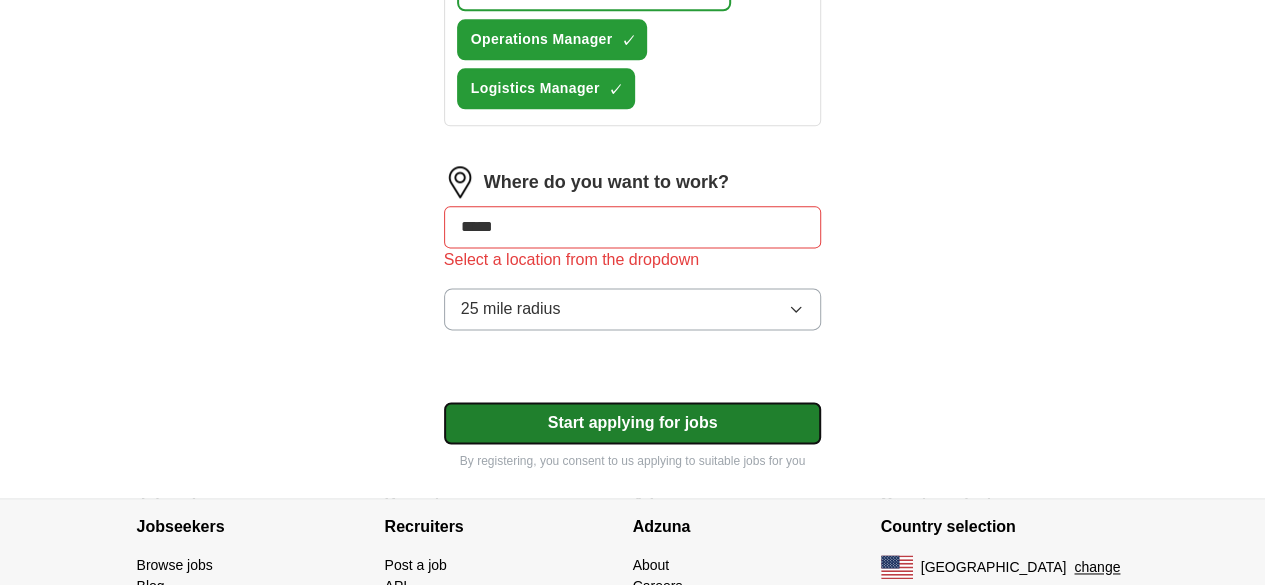 click on "Start applying for jobs" at bounding box center (633, 423) 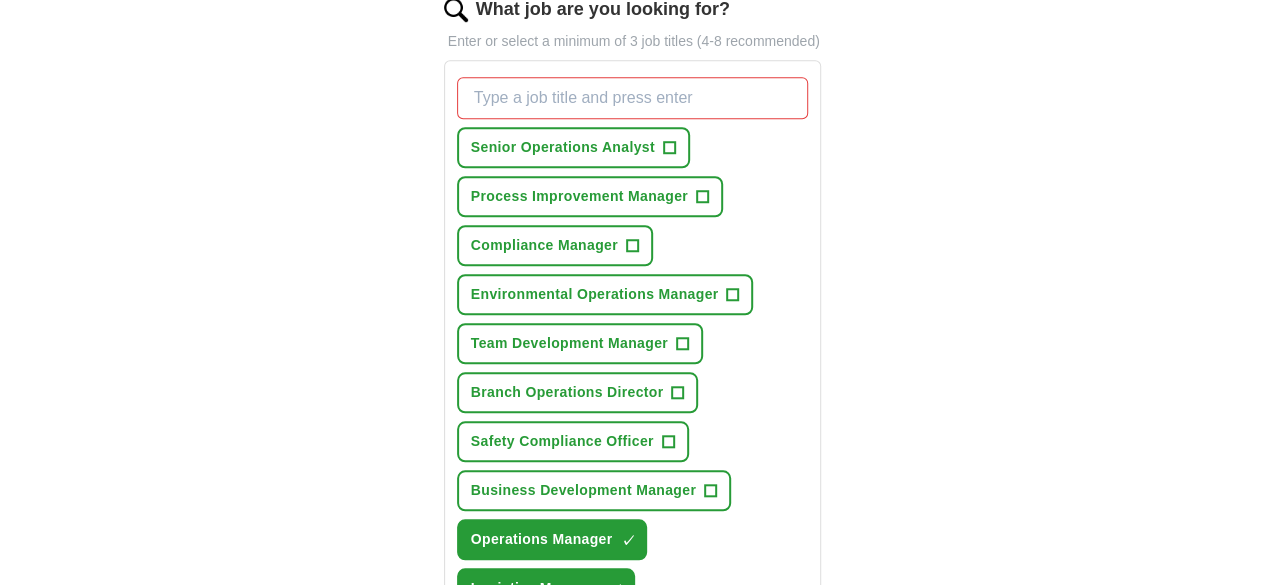scroll, scrollTop: 600, scrollLeft: 0, axis: vertical 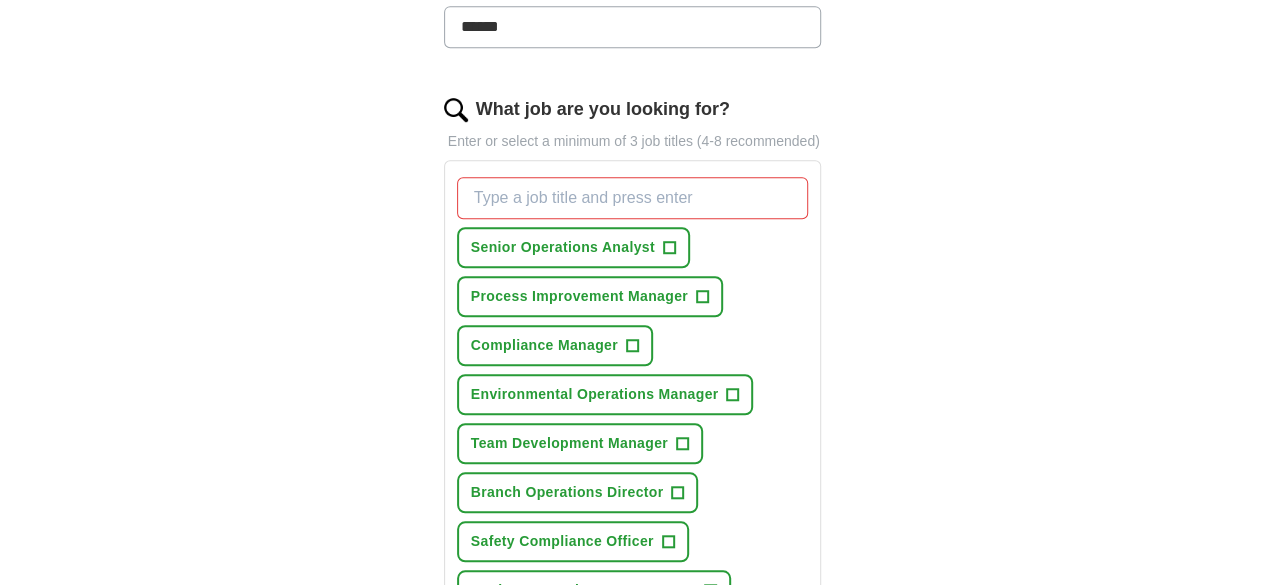 click on "What job are you looking for?" at bounding box center [633, 198] 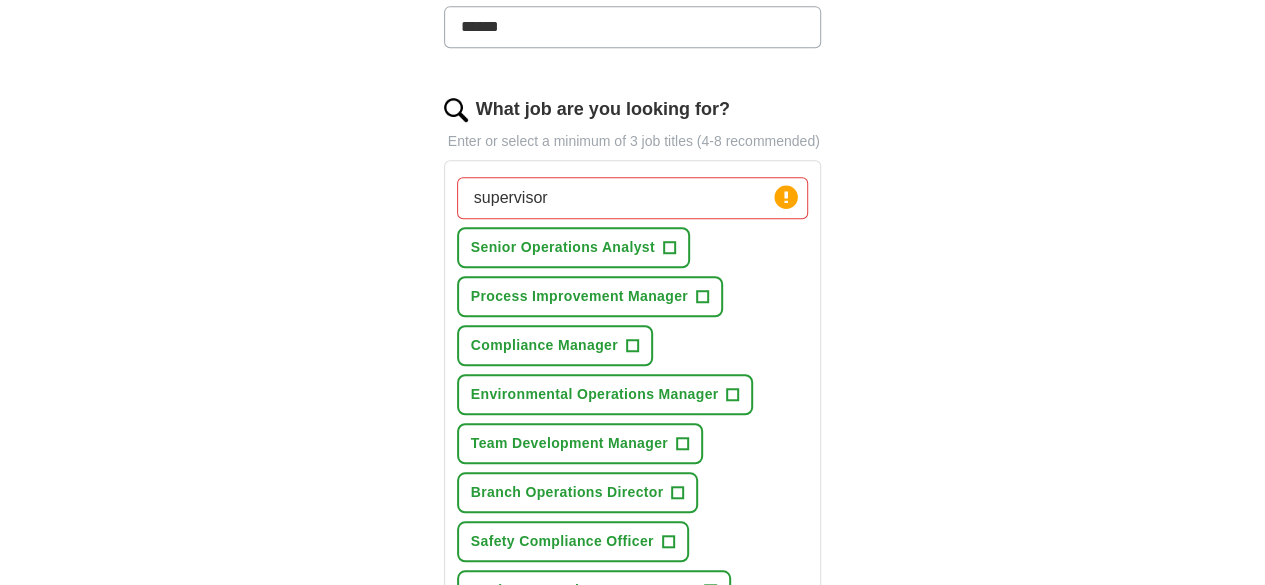 click on "ApplyIQ Let  ApplyIQ  do the hard work of searching and applying for jobs. Just tell us what you're looking for, and we'll do the rest. Select a resume [PERSON_NAME] 2024.pdf [DATE] 15:27 Upload a different  resume By uploading your  resume  you agree to our   T&Cs   and   Privacy Notice . First Name ****** Last Name ****** What job are you looking for? Enter or select a minimum of 3 job titles (4-8 recommended) supervisor Press return to add title Senior Operations Analyst + Process Improvement Manager + Compliance Manager + Environmental Operations Manager + Team Development Manager + Branch Operations Director + Safety Compliance Officer + Business Development Manager + Operations Manager ✓ × Logistics Manager ✓ × Select at least 3 job titles Where do you want to work? ***** Select a location from the dropdown 25 mile radius Please correct the following errors: Select at least 3 job titles Select a location from the dropdown Start applying for jobs" at bounding box center (633, 348) 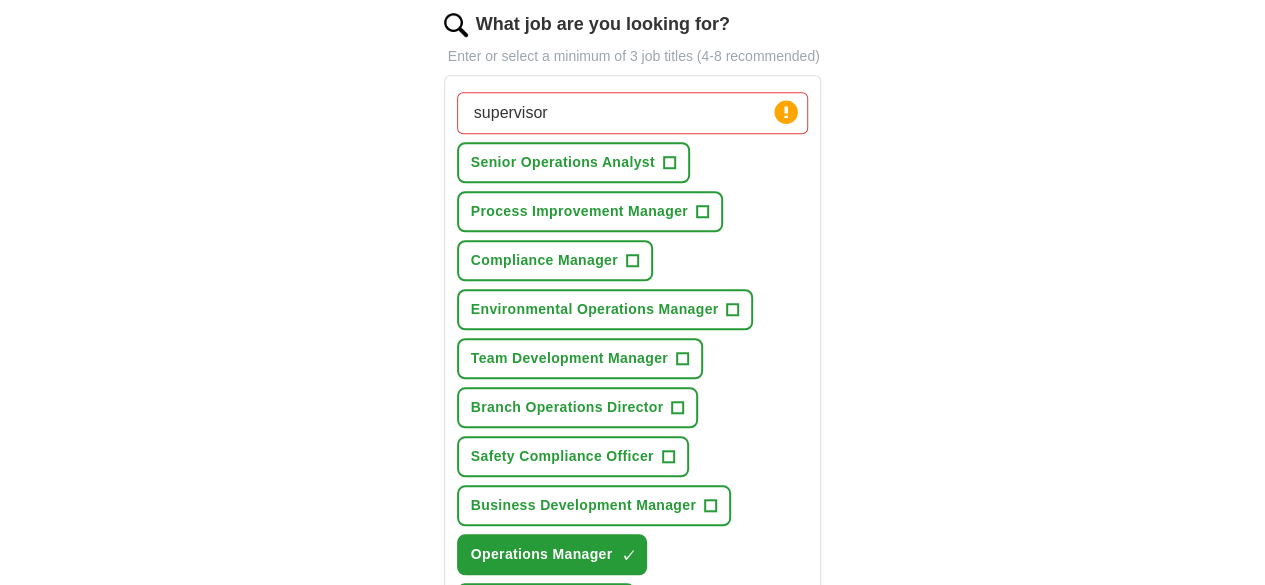 scroll, scrollTop: 600, scrollLeft: 0, axis: vertical 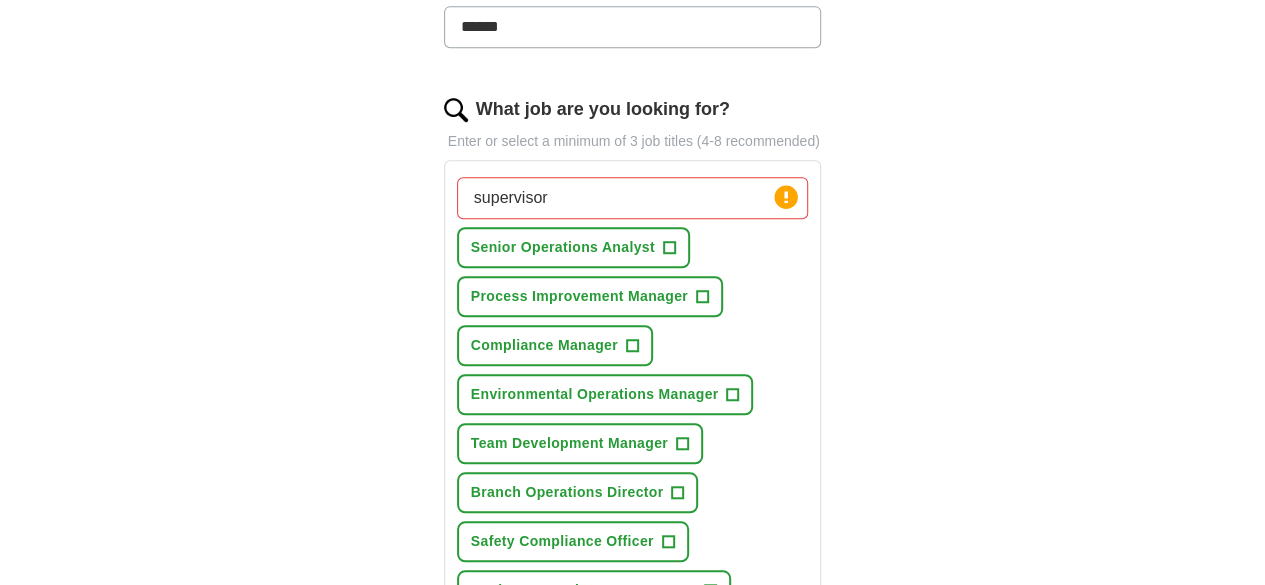 drag, startPoint x: 526, startPoint y: 174, endPoint x: 299, endPoint y: 155, distance: 227.79376 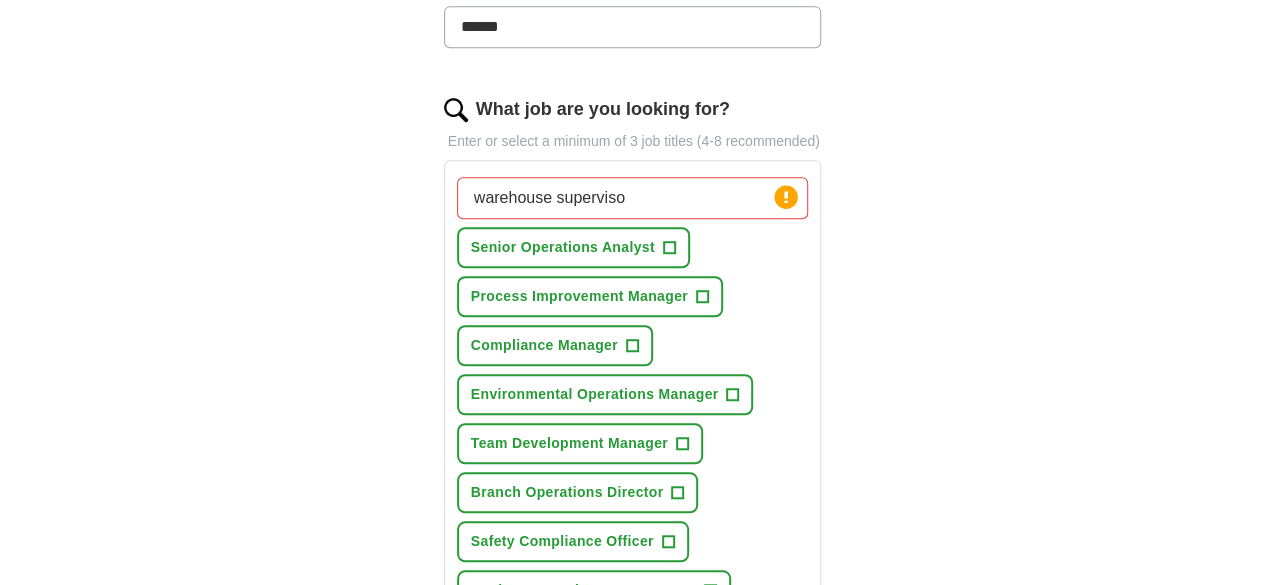 type on "warehouse supervisor" 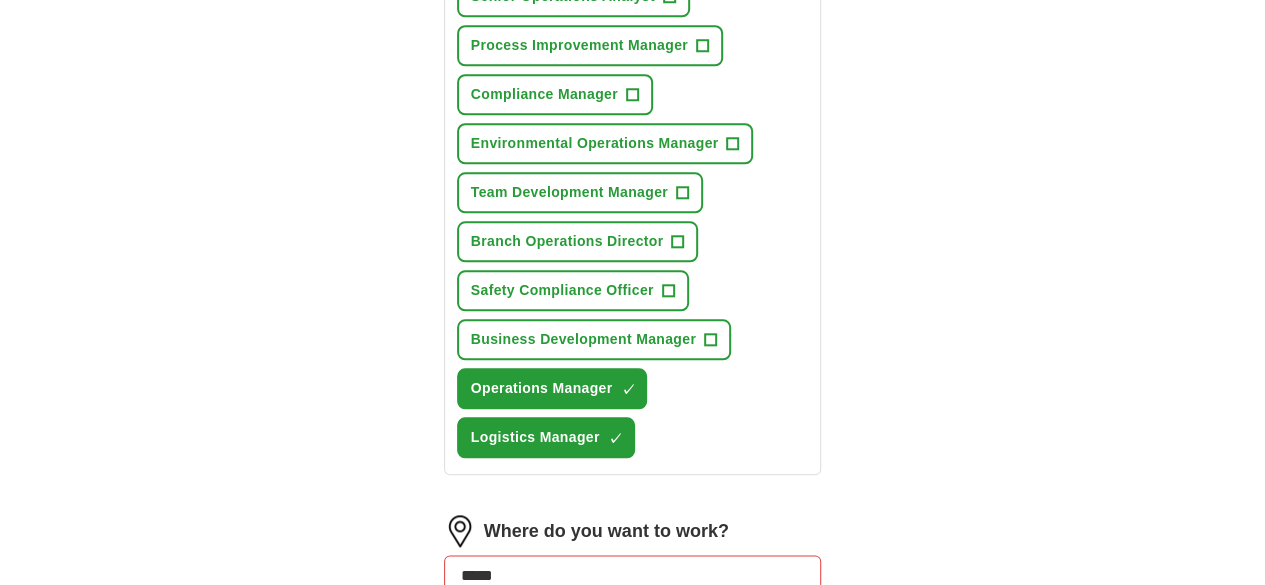 scroll, scrollTop: 1000, scrollLeft: 0, axis: vertical 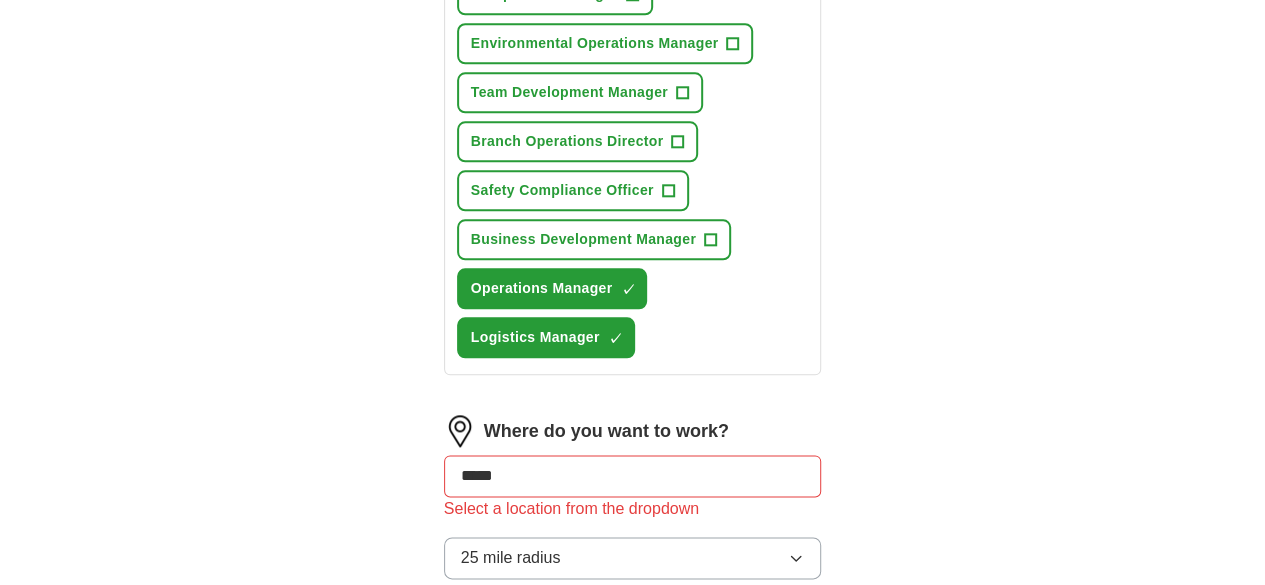 type 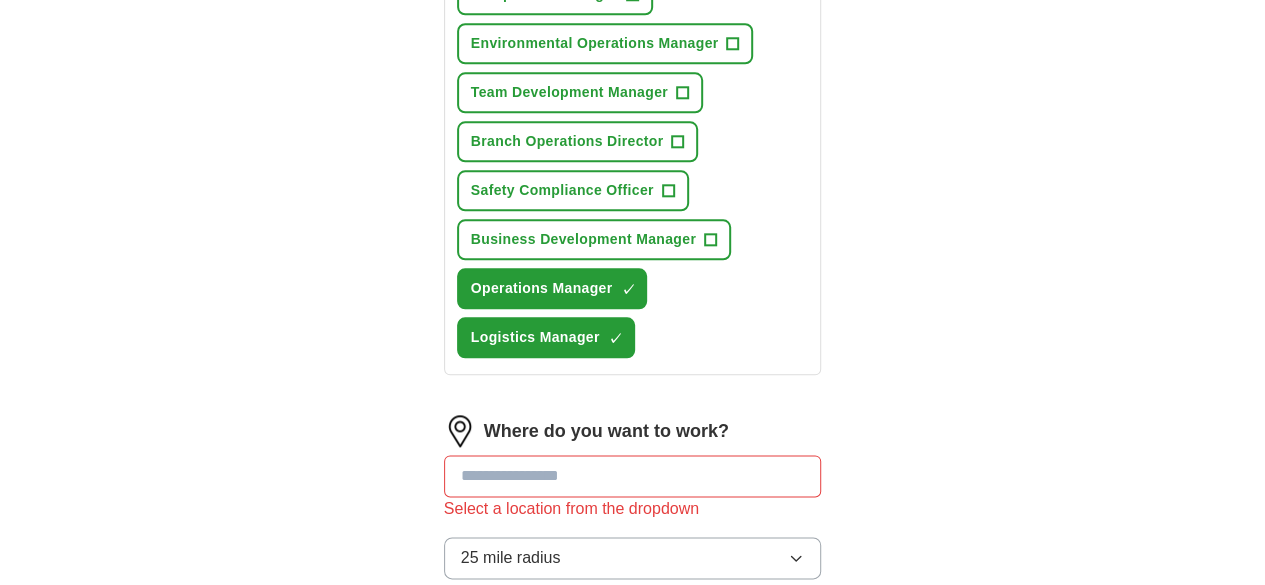 click at bounding box center (633, 476) 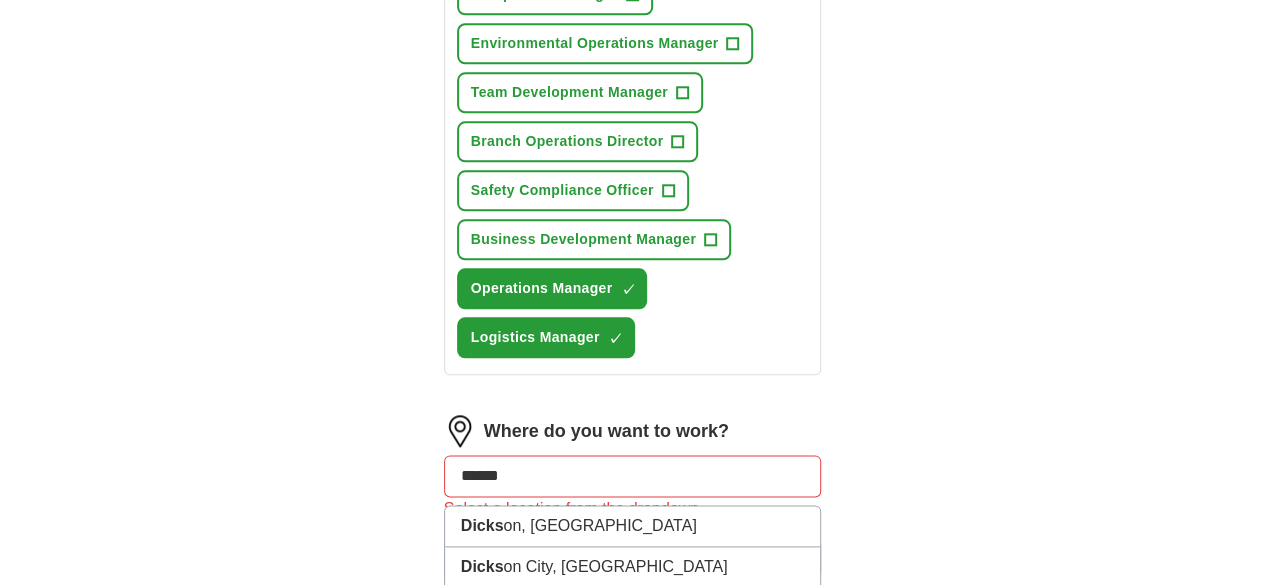 type on "*******" 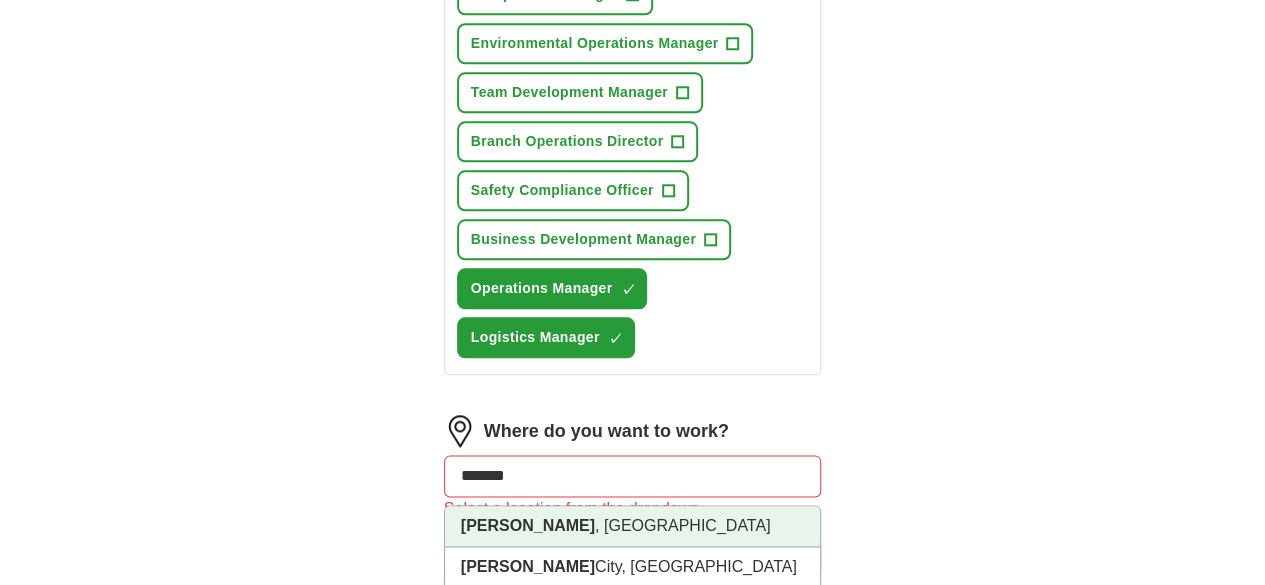 click on "[GEOGRAPHIC_DATA] , [GEOGRAPHIC_DATA]" at bounding box center [633, 526] 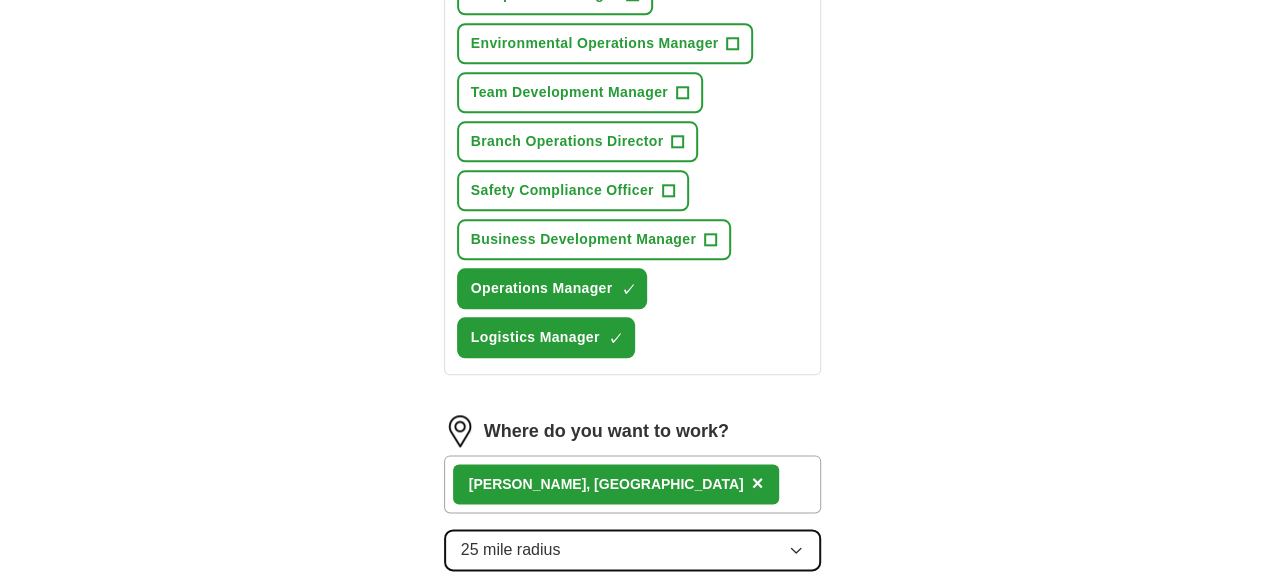 click 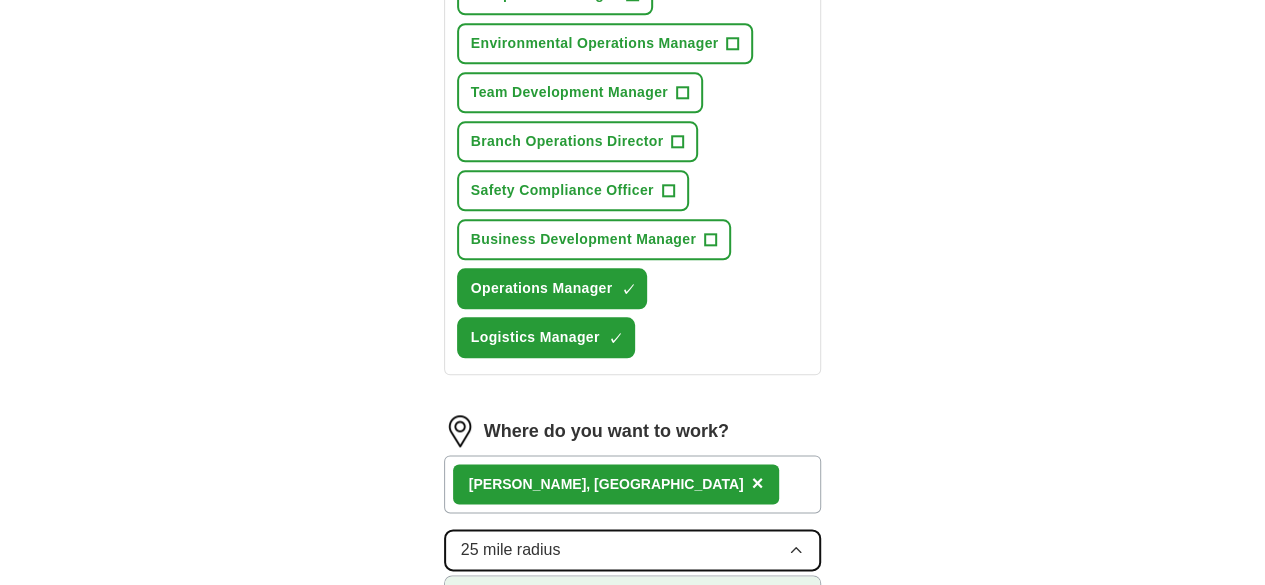 scroll, scrollTop: 1100, scrollLeft: 0, axis: vertical 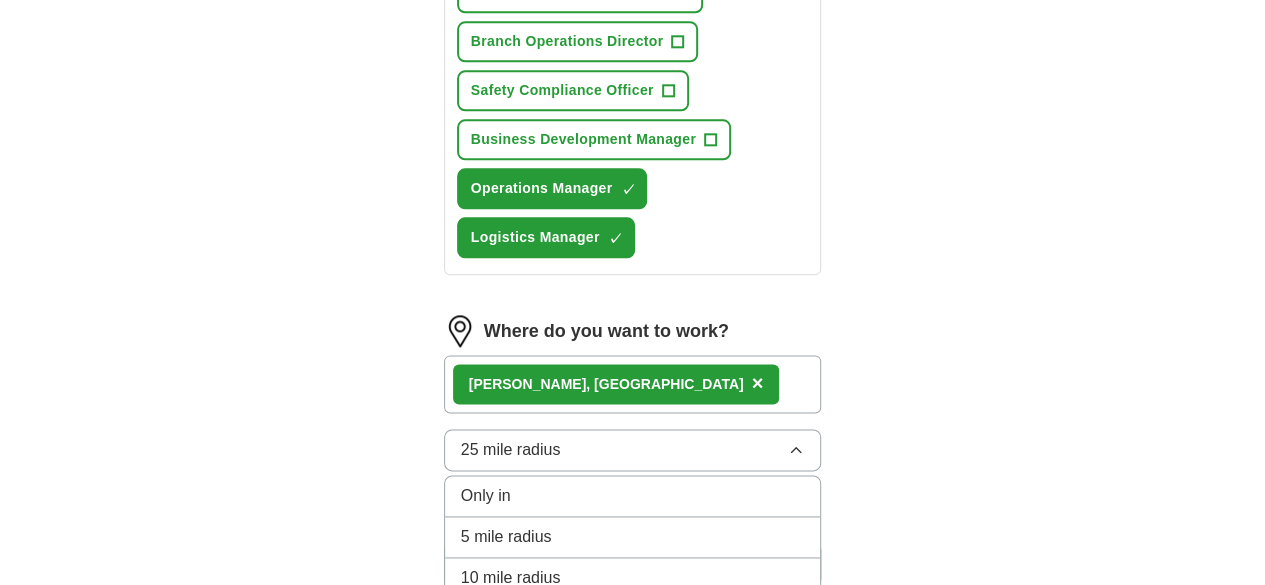 click on "50 mile radius" at bounding box center (633, 663) 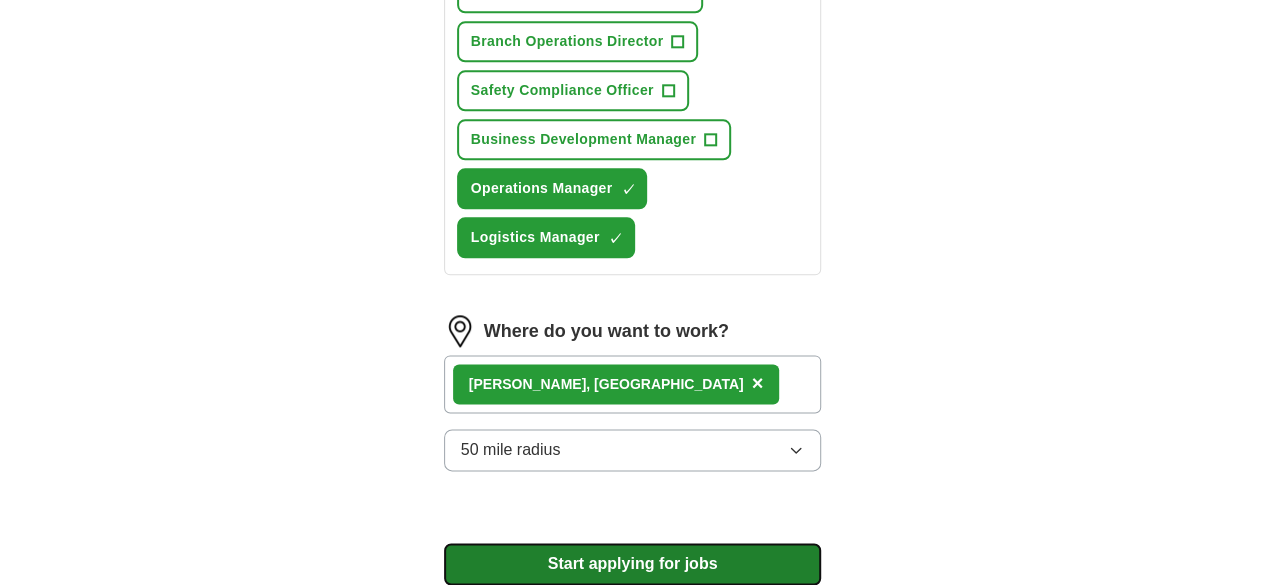 click on "Start applying for jobs" at bounding box center (633, 564) 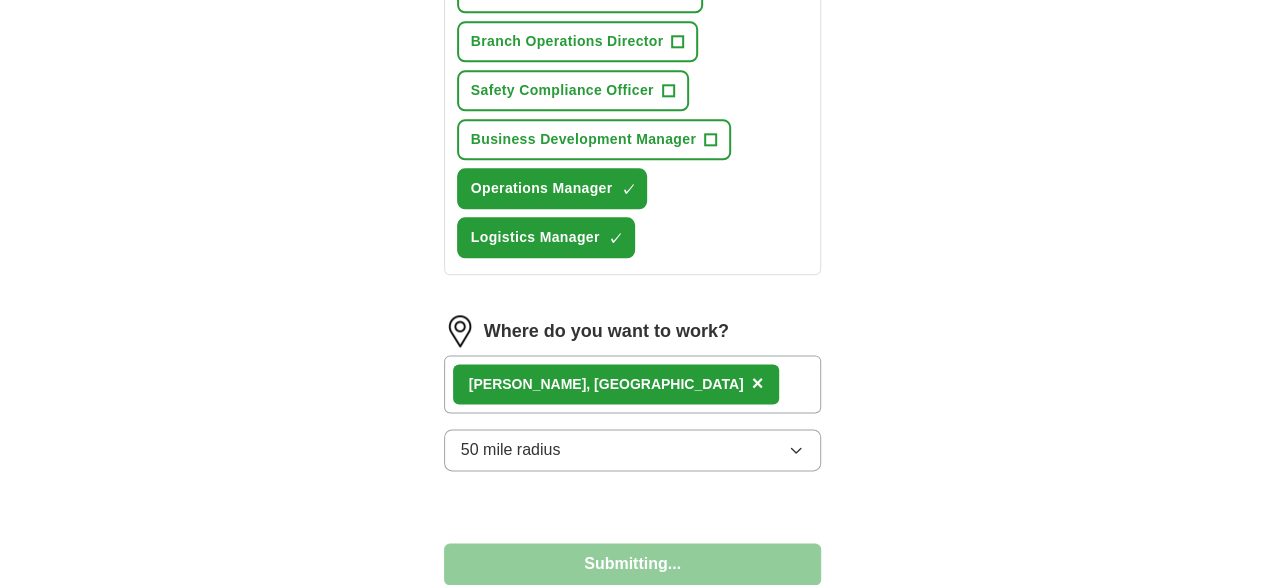 select on "**" 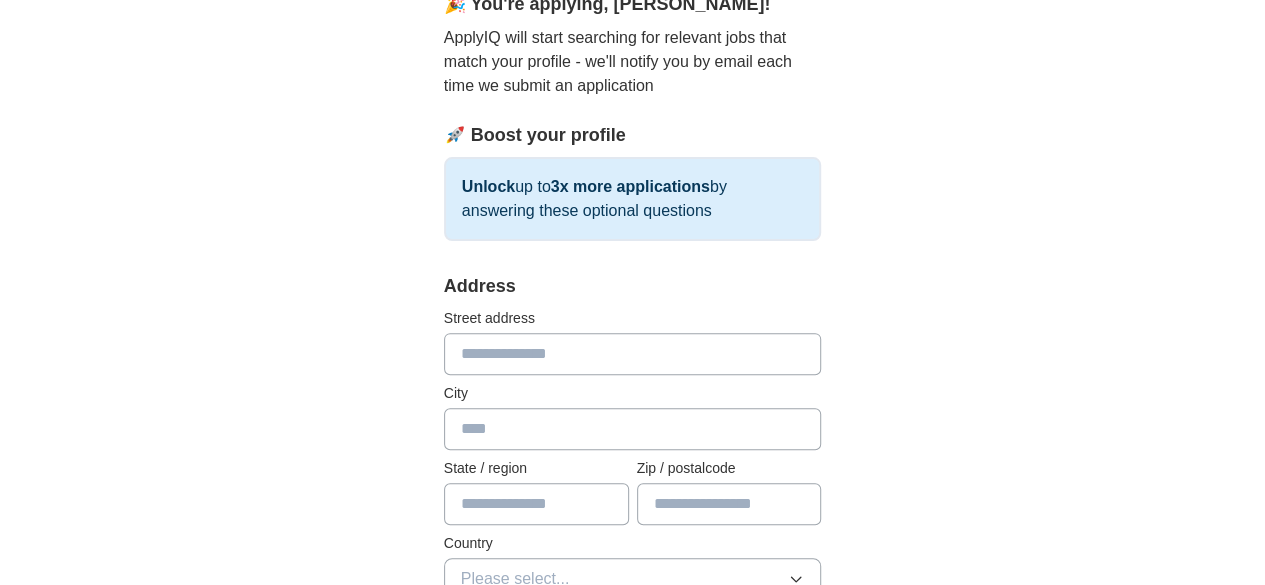 scroll, scrollTop: 200, scrollLeft: 0, axis: vertical 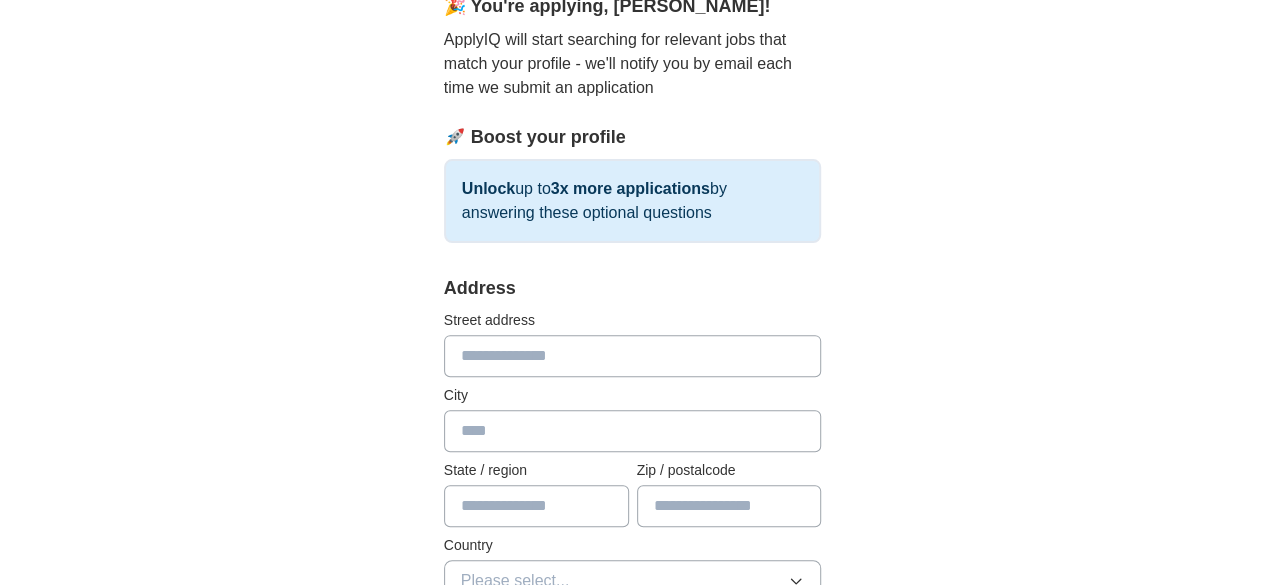 click at bounding box center [633, 356] 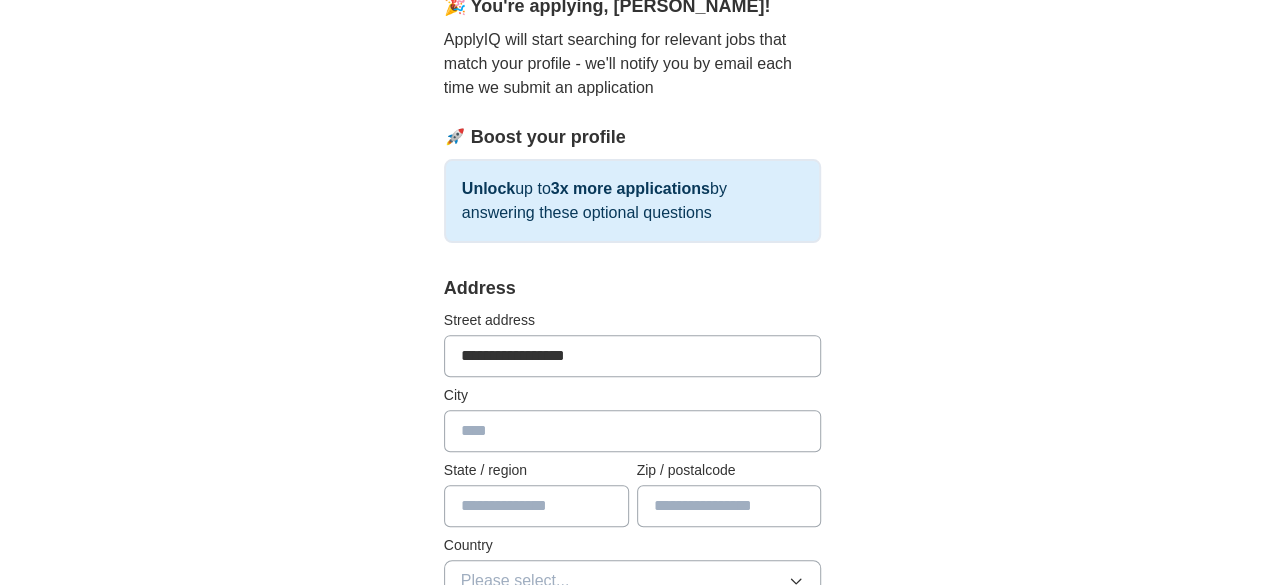 type on "*******" 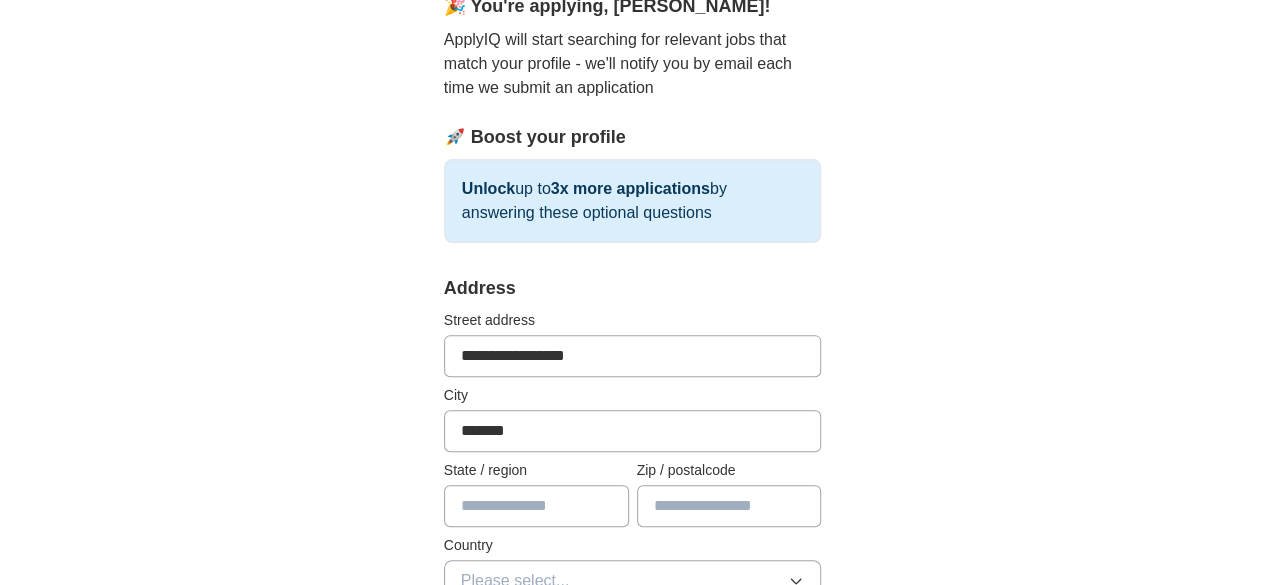 type on "*********" 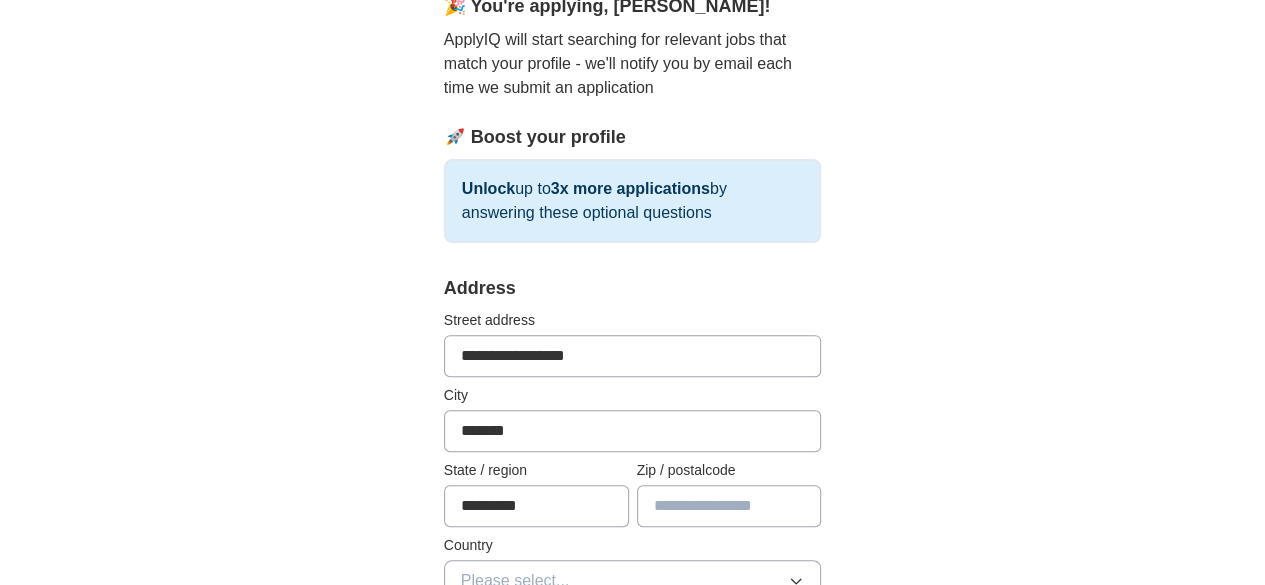 type on "*****" 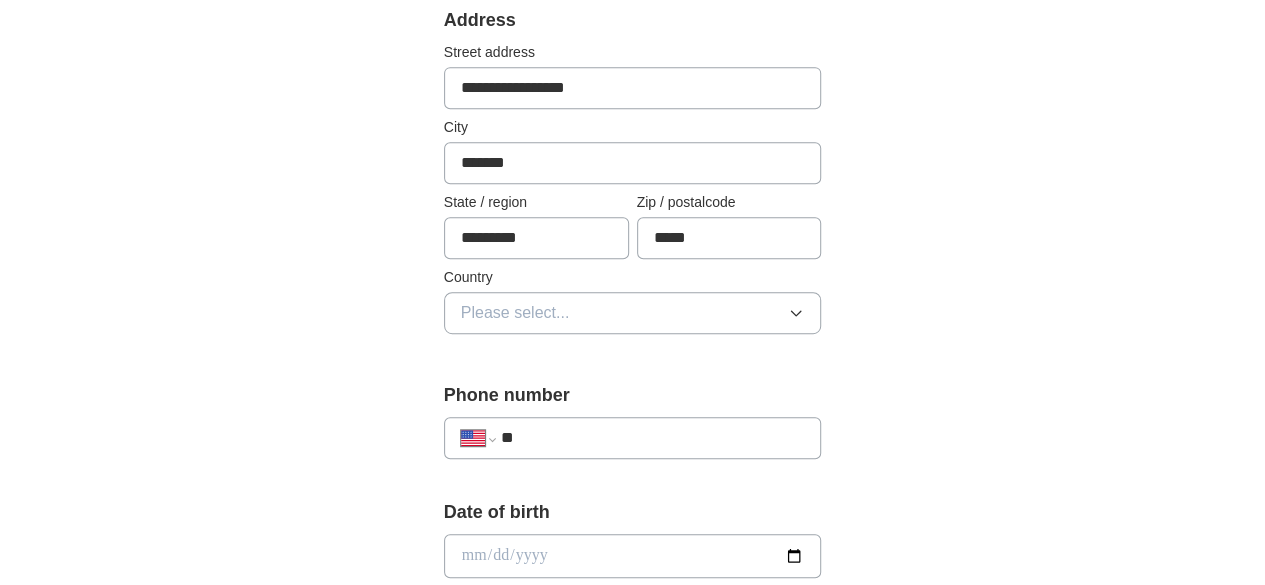 scroll, scrollTop: 500, scrollLeft: 0, axis: vertical 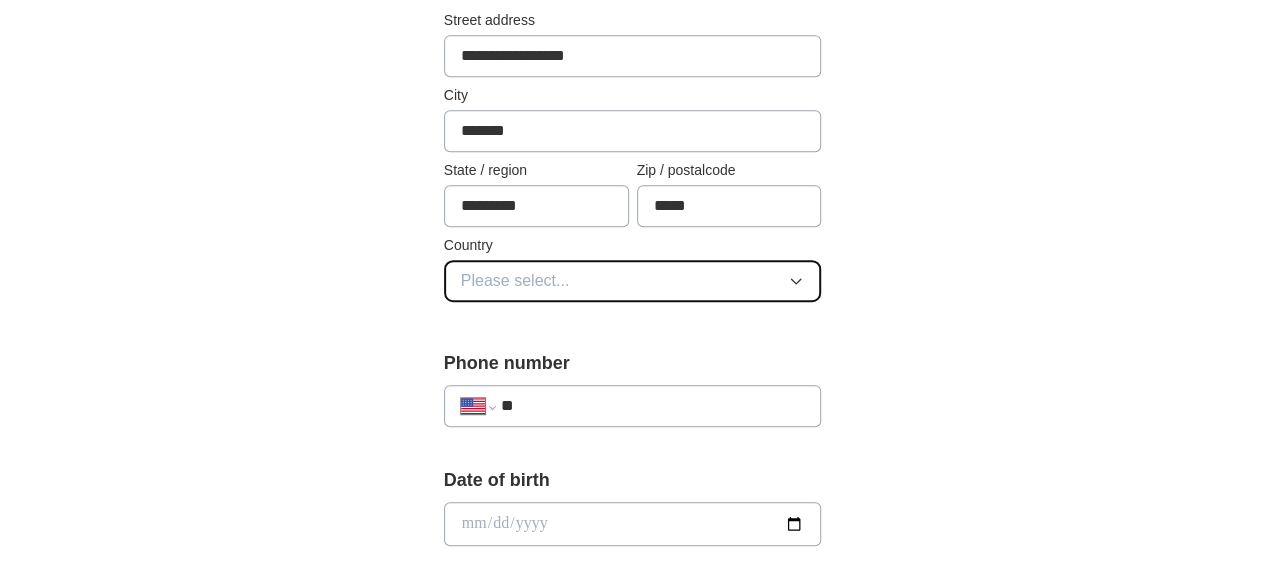 click 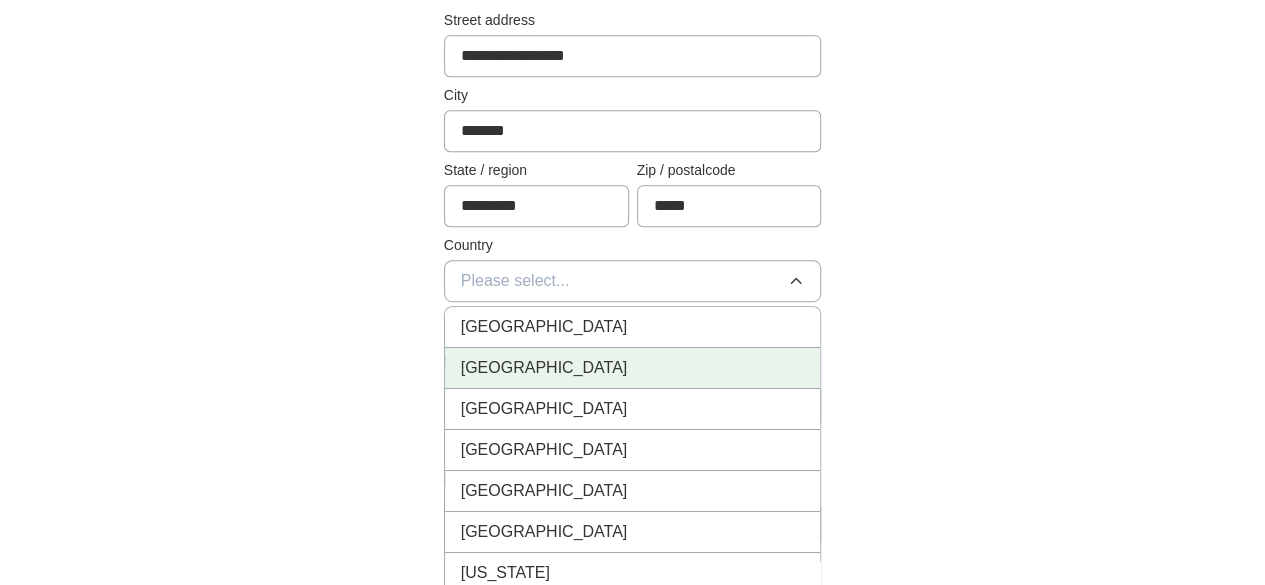 click on "[GEOGRAPHIC_DATA]" at bounding box center [633, 368] 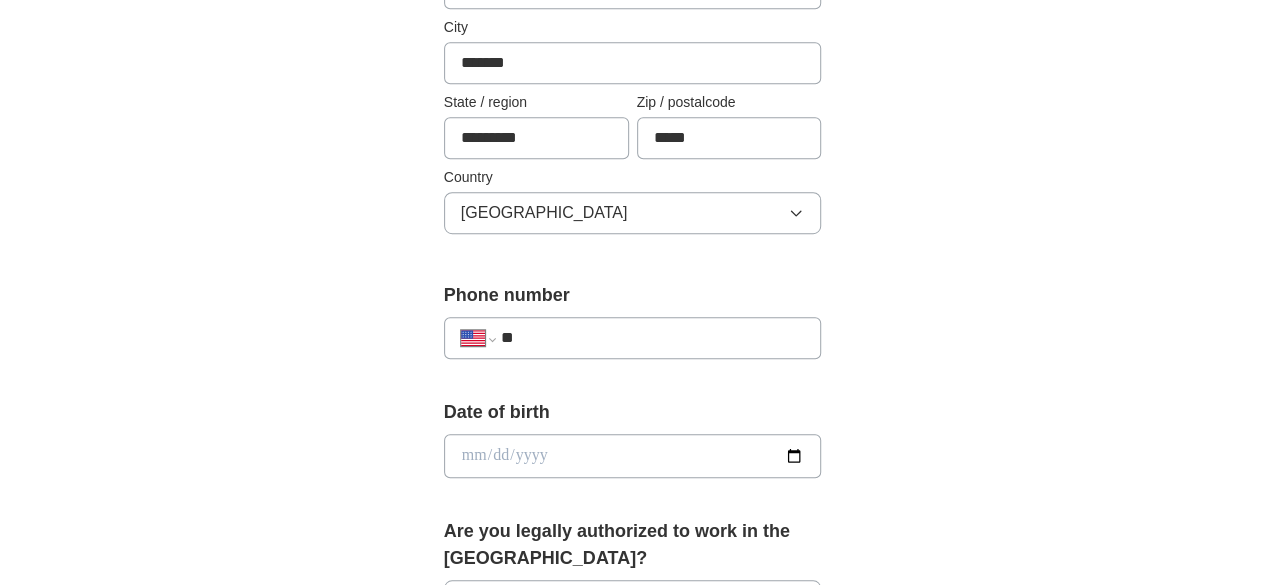 scroll, scrollTop: 600, scrollLeft: 0, axis: vertical 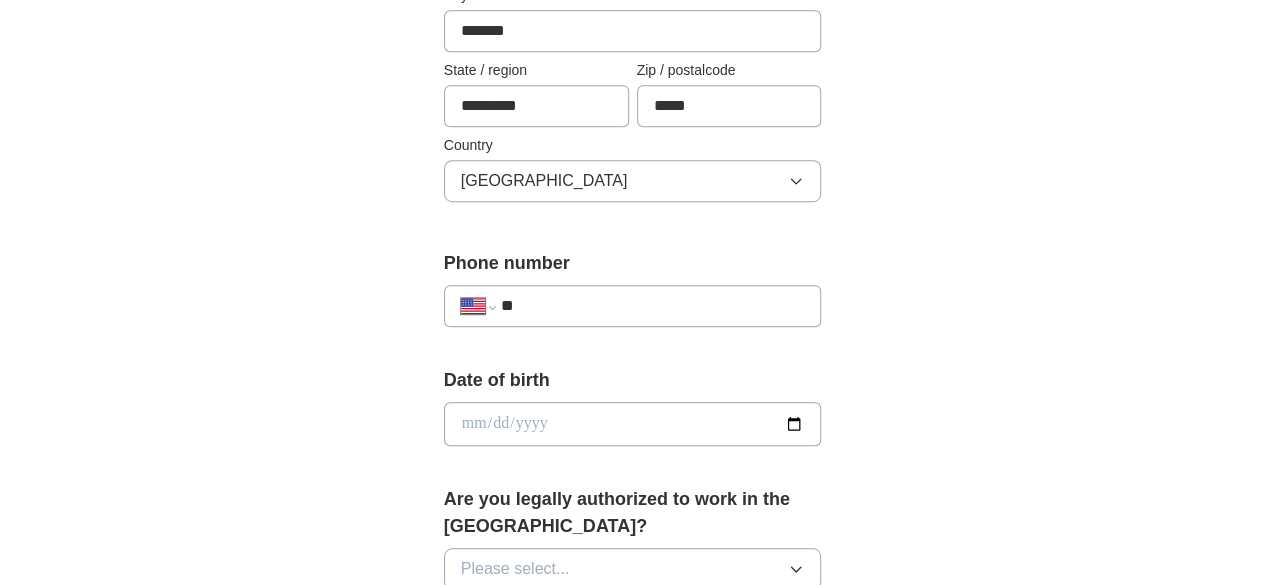 click on "**" at bounding box center (653, 306) 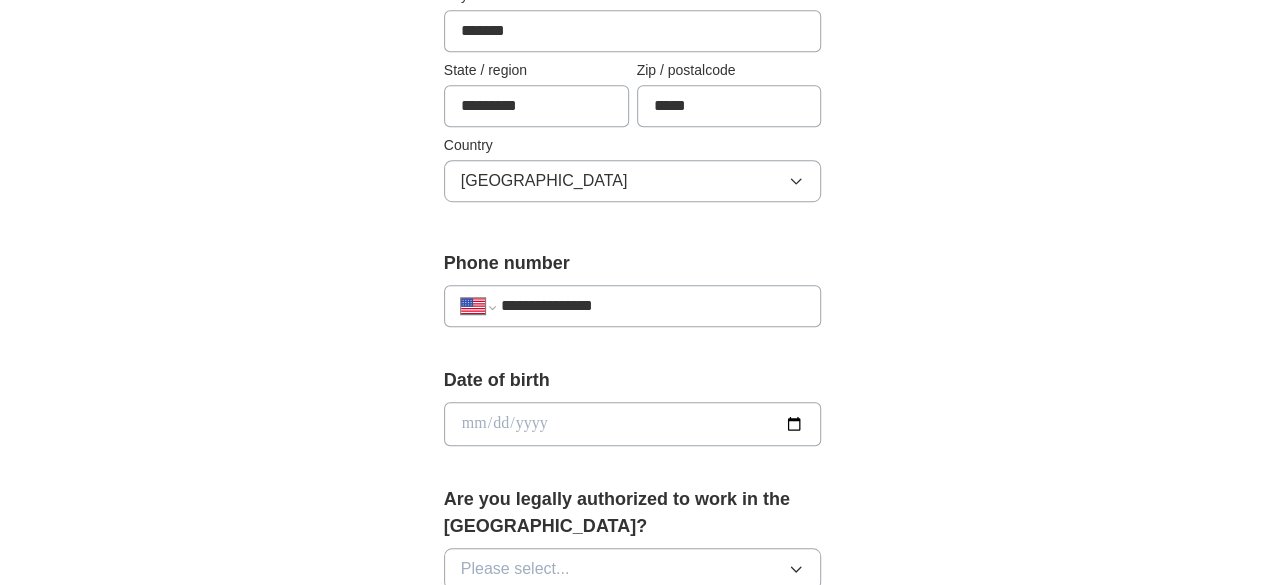 type on "**********" 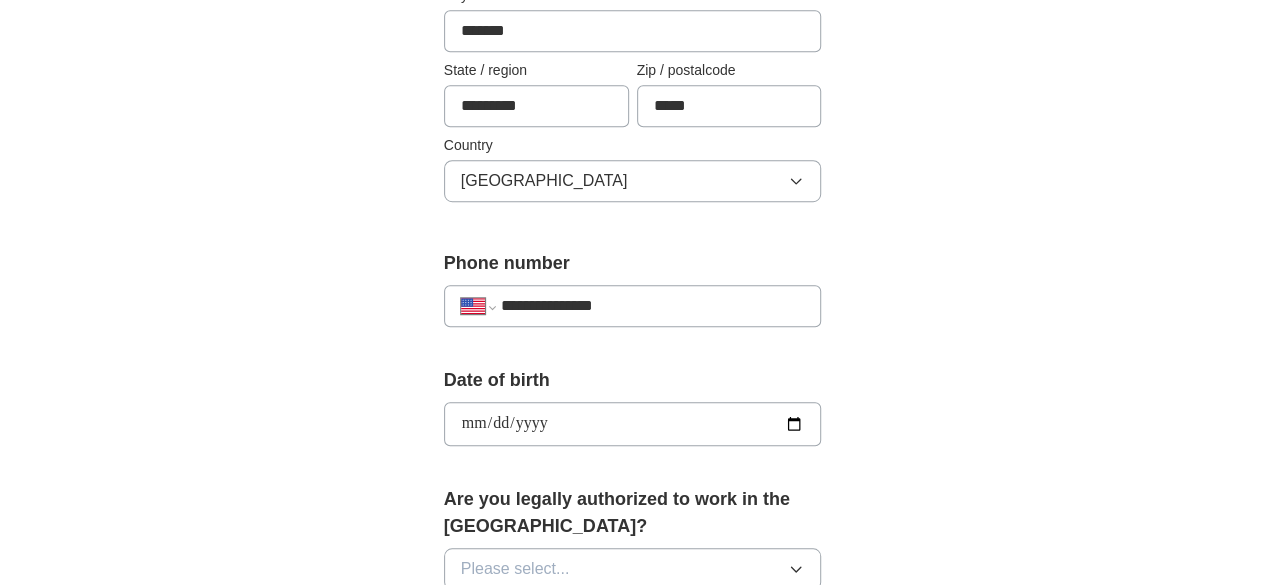 type on "**********" 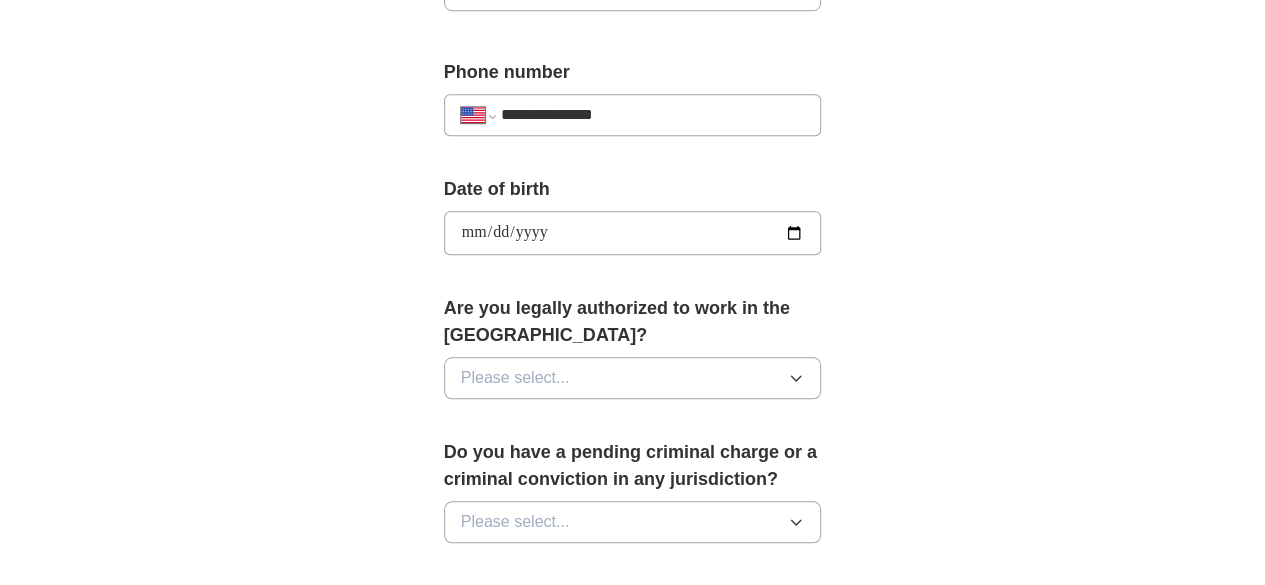 scroll, scrollTop: 800, scrollLeft: 0, axis: vertical 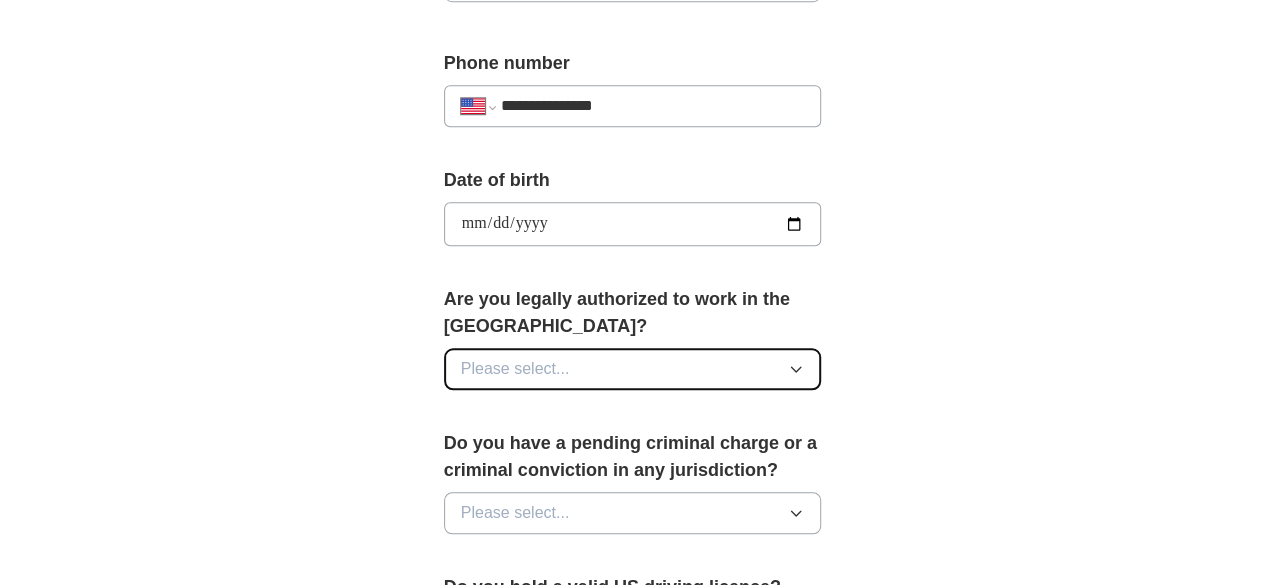 click 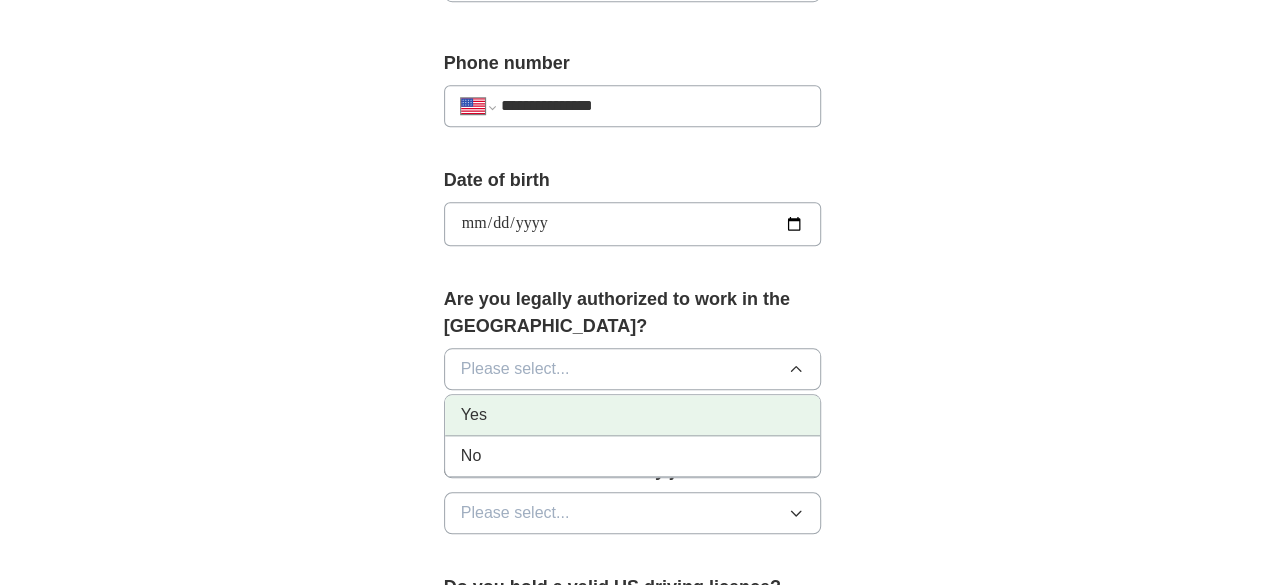 click on "Yes" at bounding box center (633, 415) 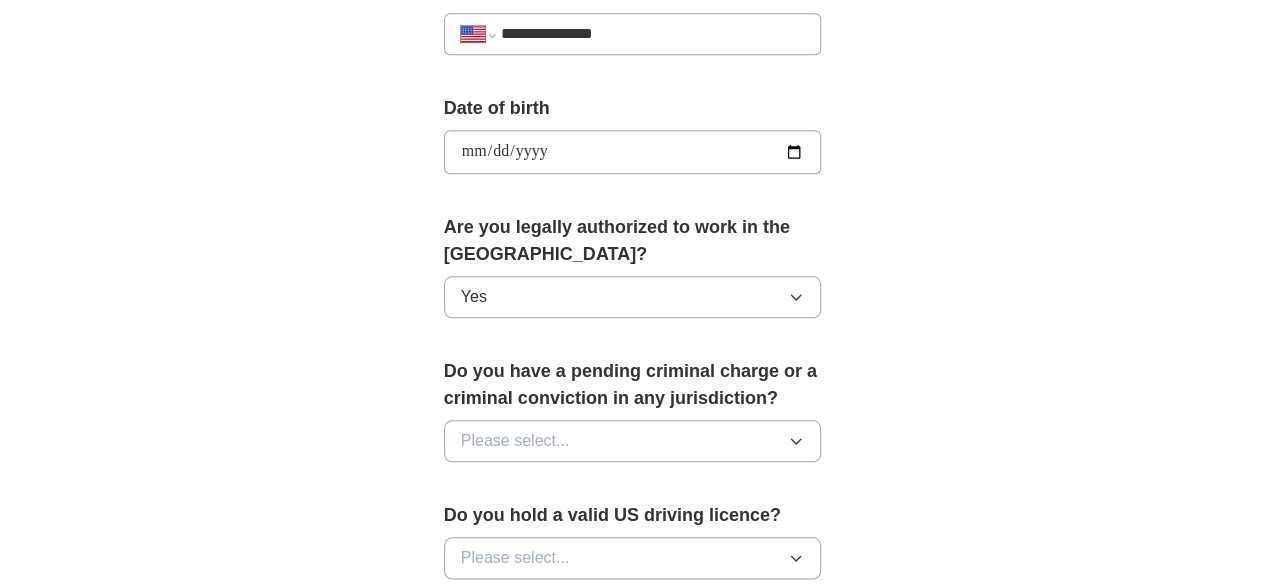scroll, scrollTop: 900, scrollLeft: 0, axis: vertical 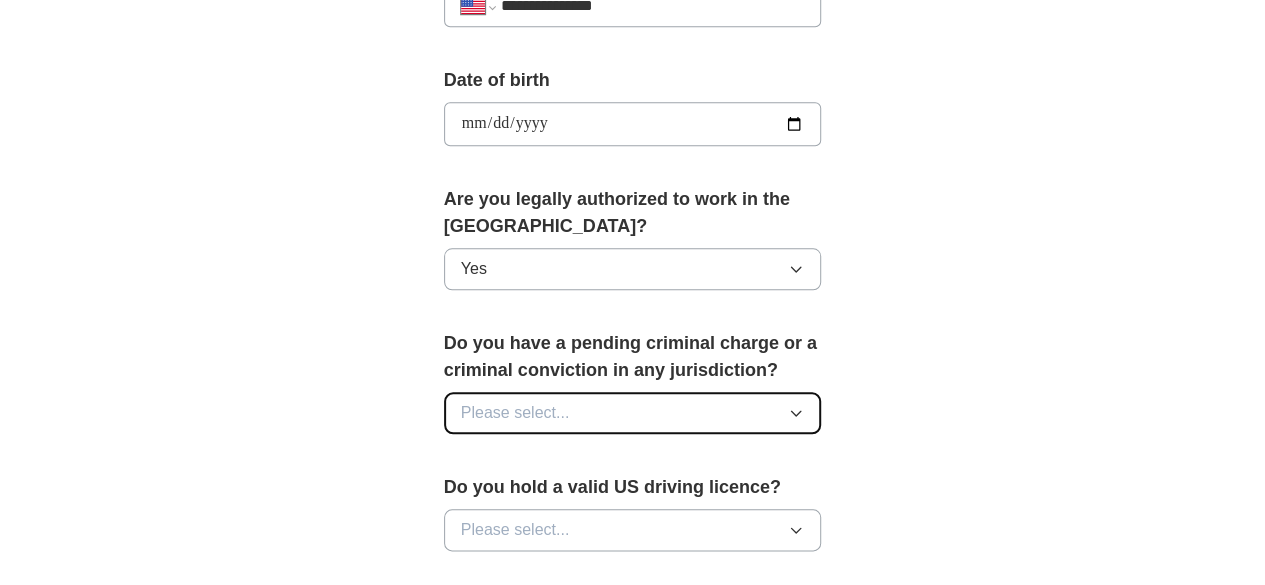click 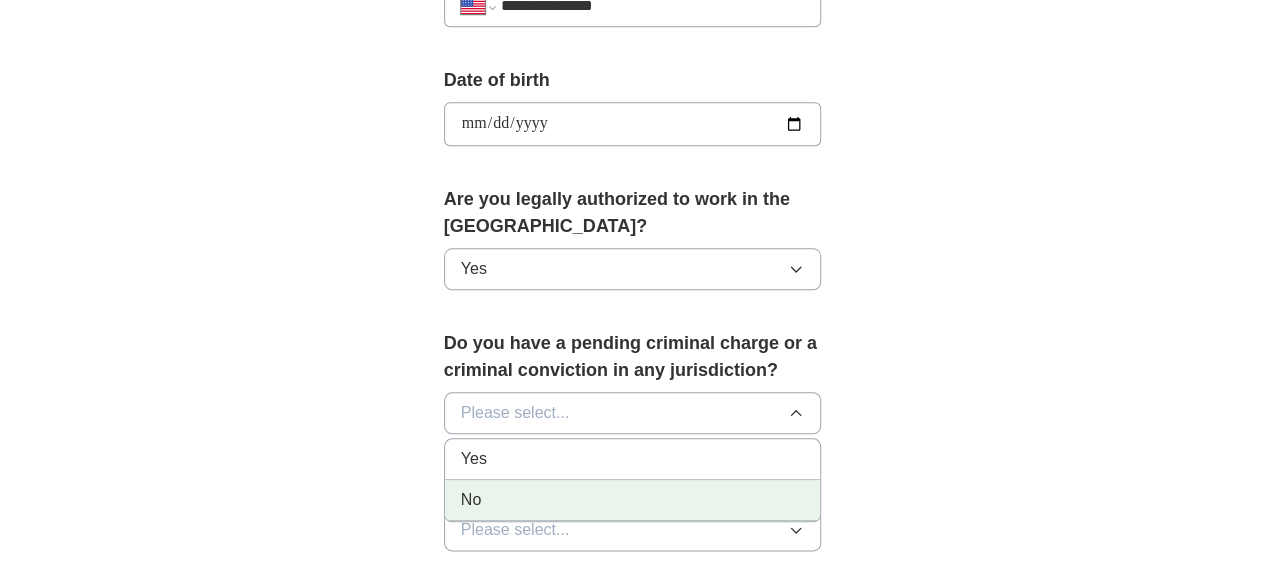 click on "No" at bounding box center (633, 500) 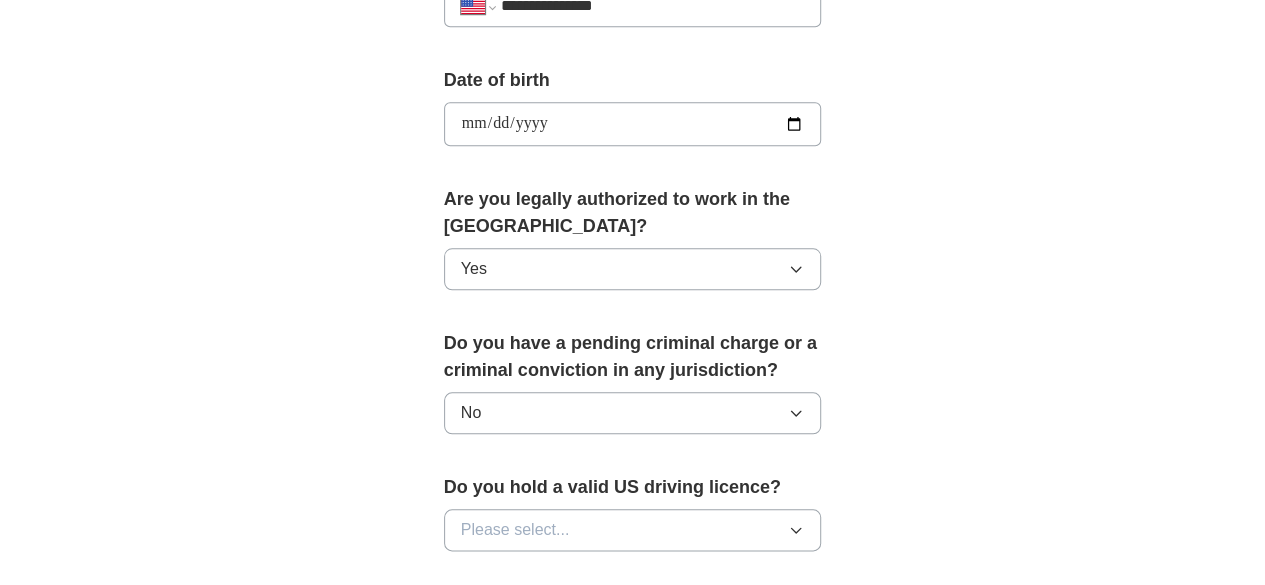 scroll, scrollTop: 1000, scrollLeft: 0, axis: vertical 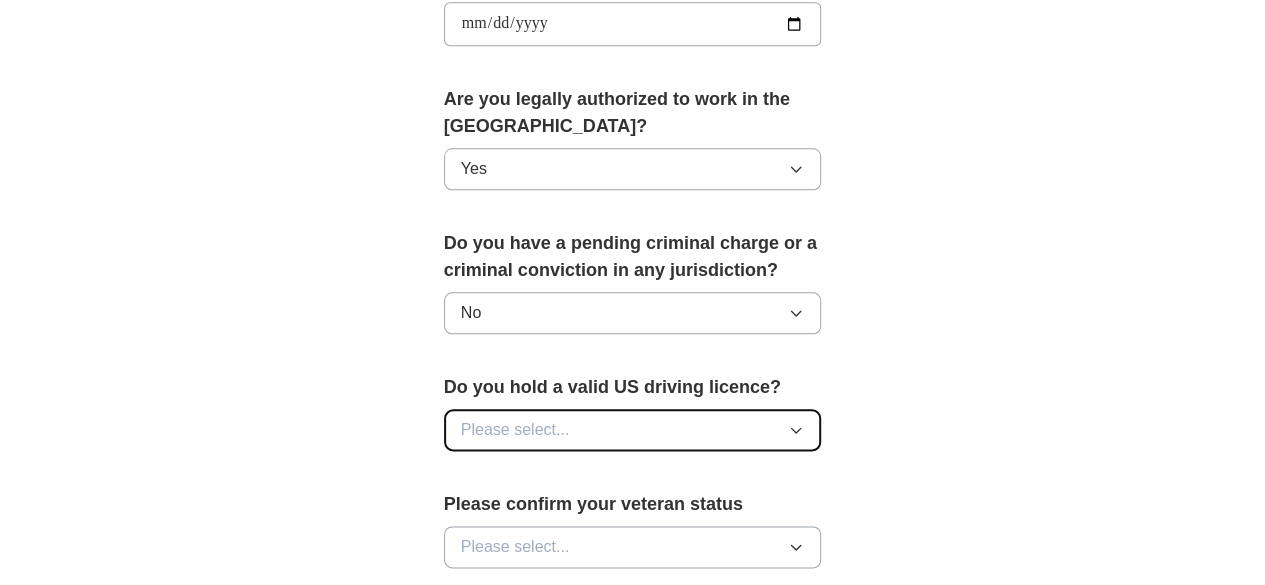 click 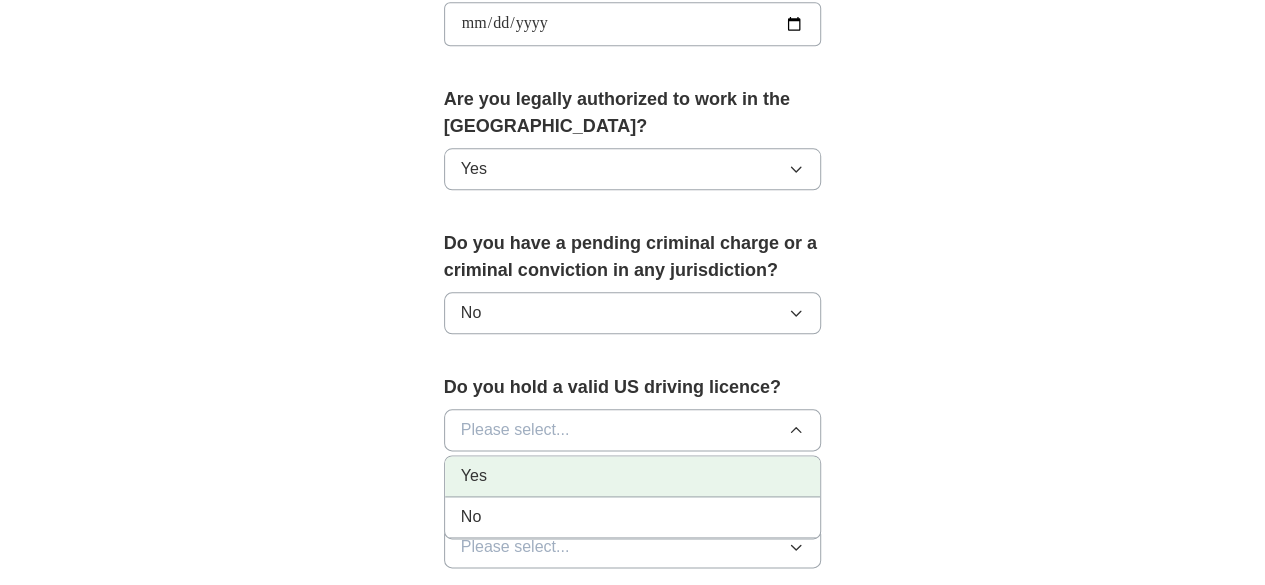 click on "Yes" at bounding box center (633, 476) 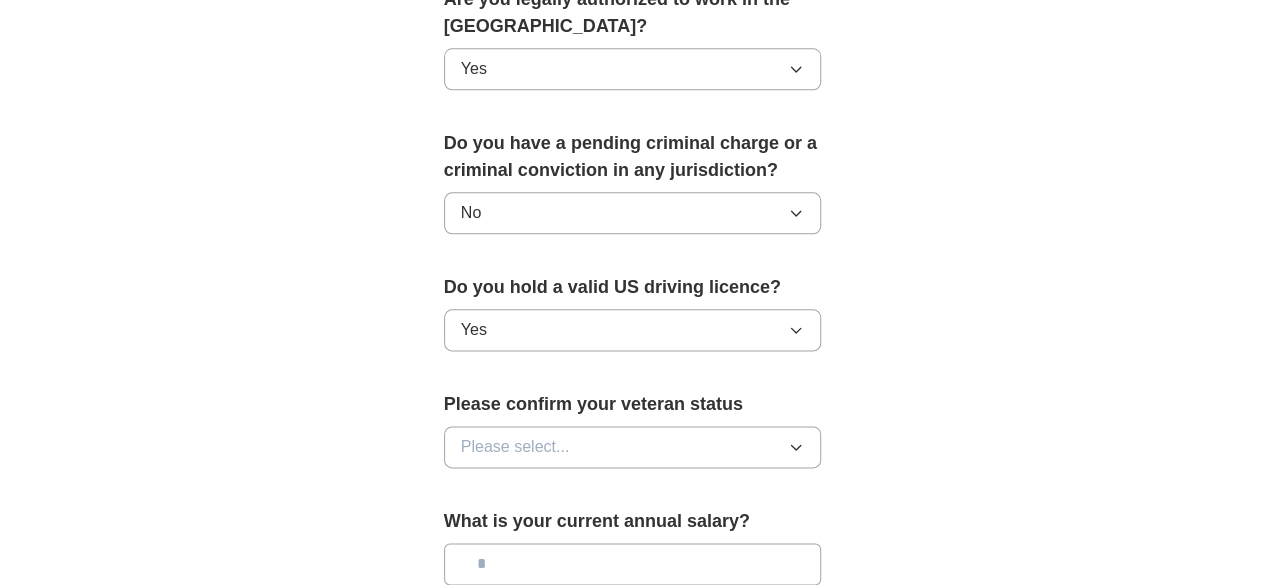 scroll, scrollTop: 1200, scrollLeft: 0, axis: vertical 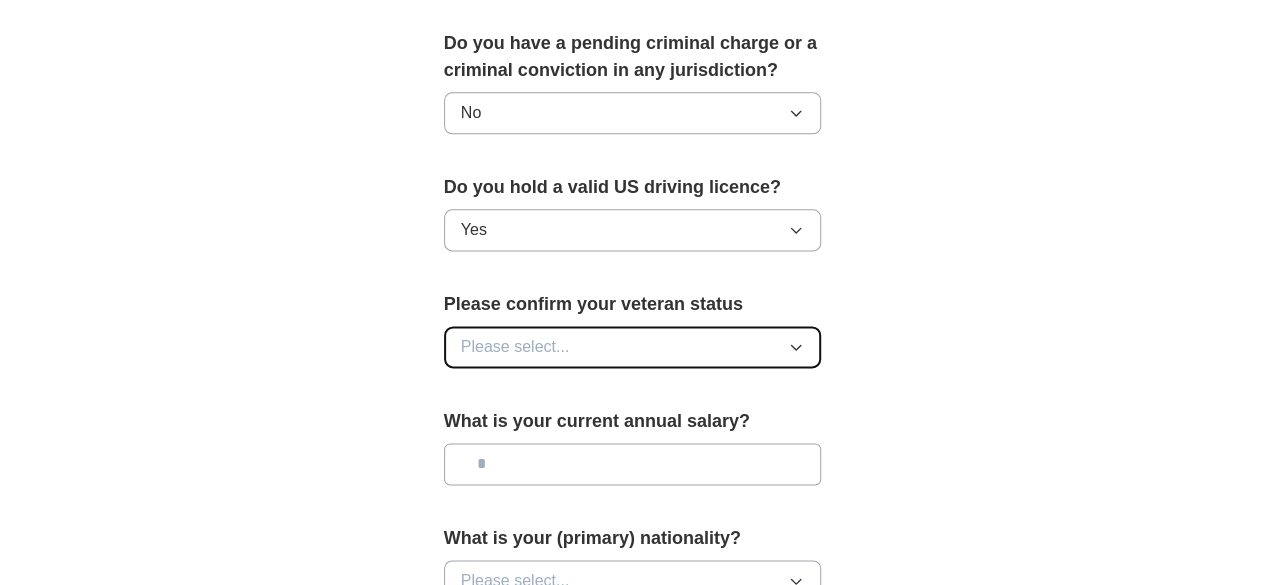 click on "Please select..." at bounding box center (633, 347) 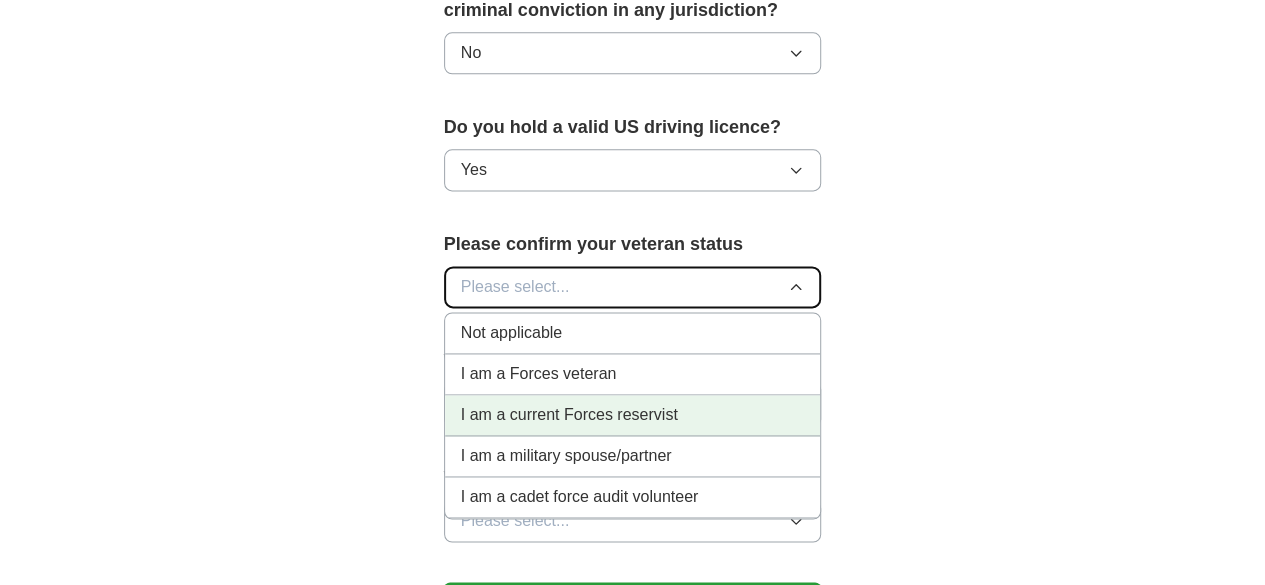 scroll, scrollTop: 1300, scrollLeft: 0, axis: vertical 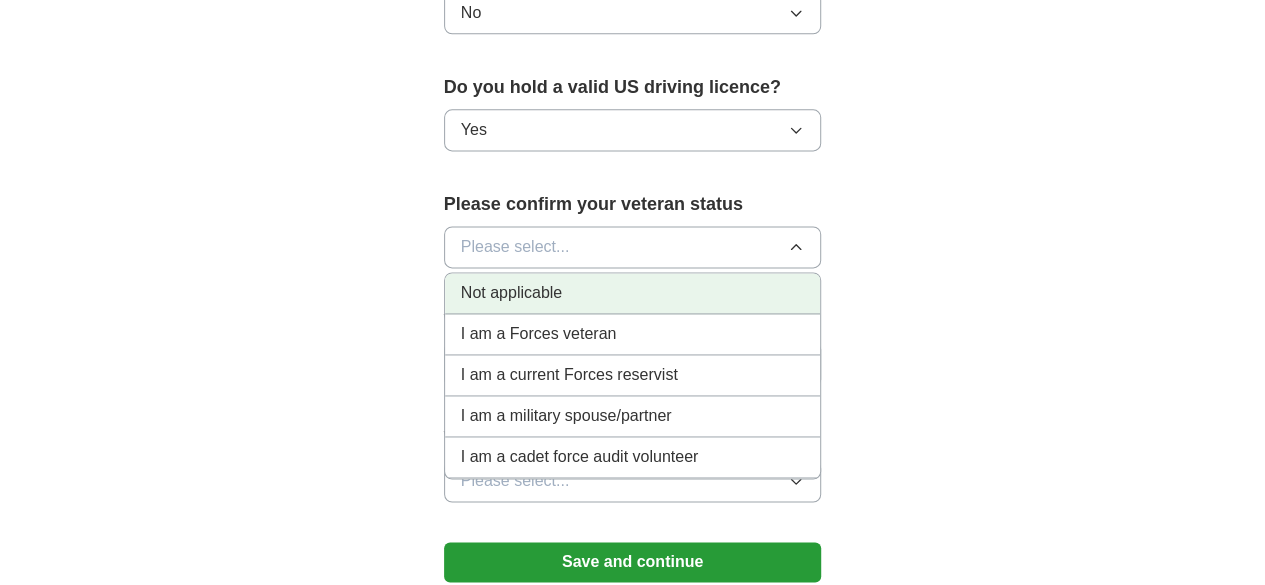 click on "Not applicable" at bounding box center [633, 293] 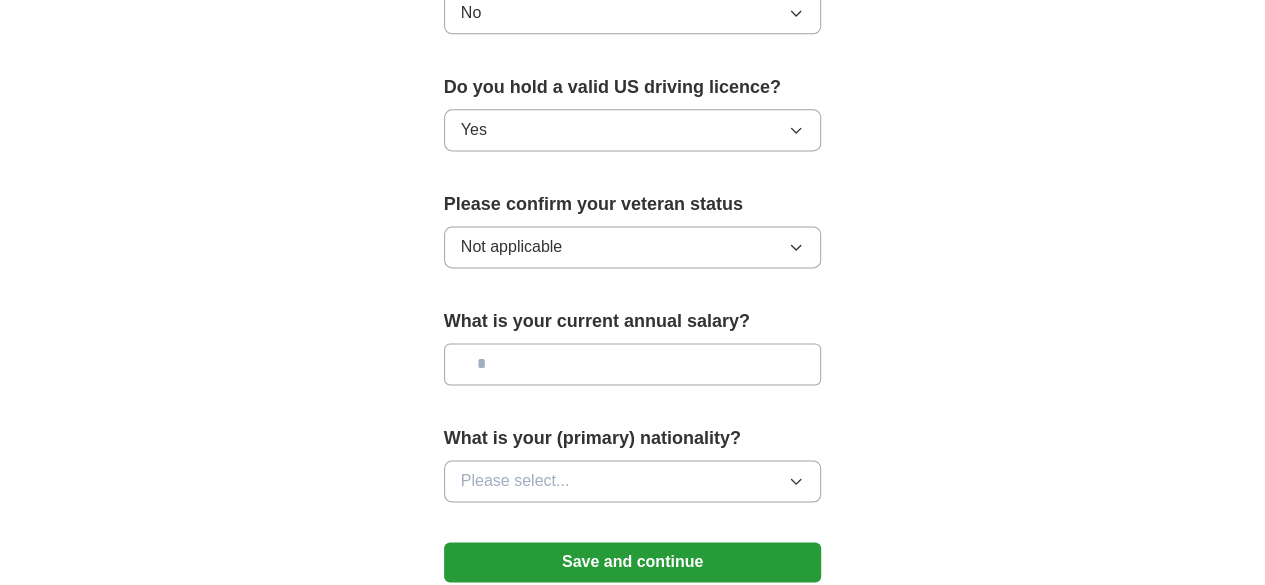click at bounding box center (633, 364) 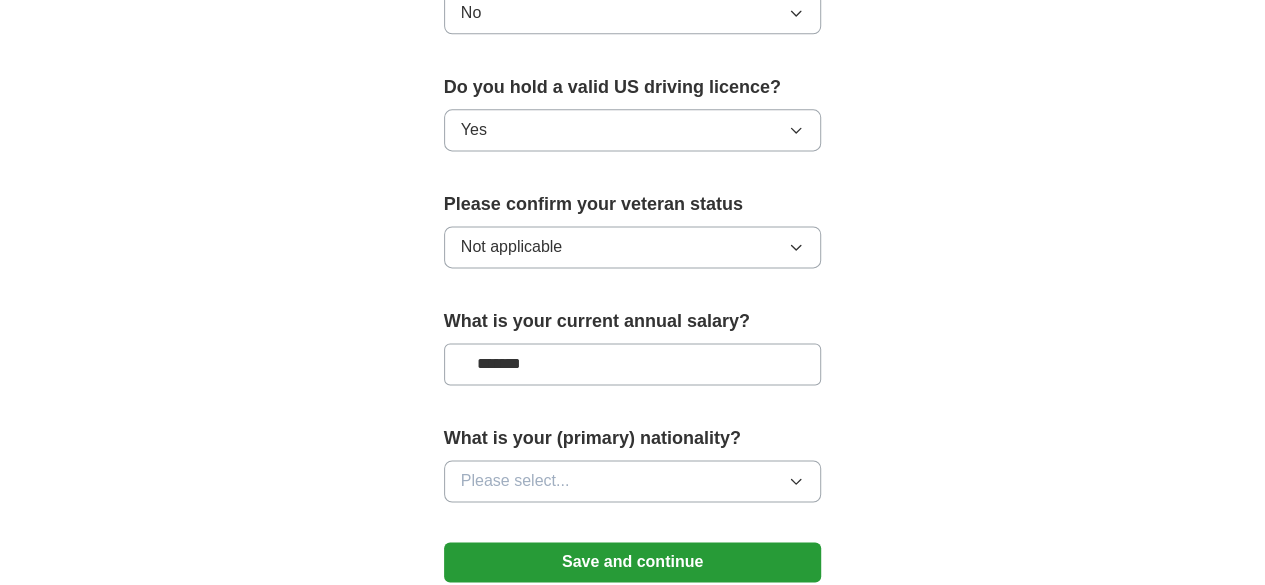 type on "*******" 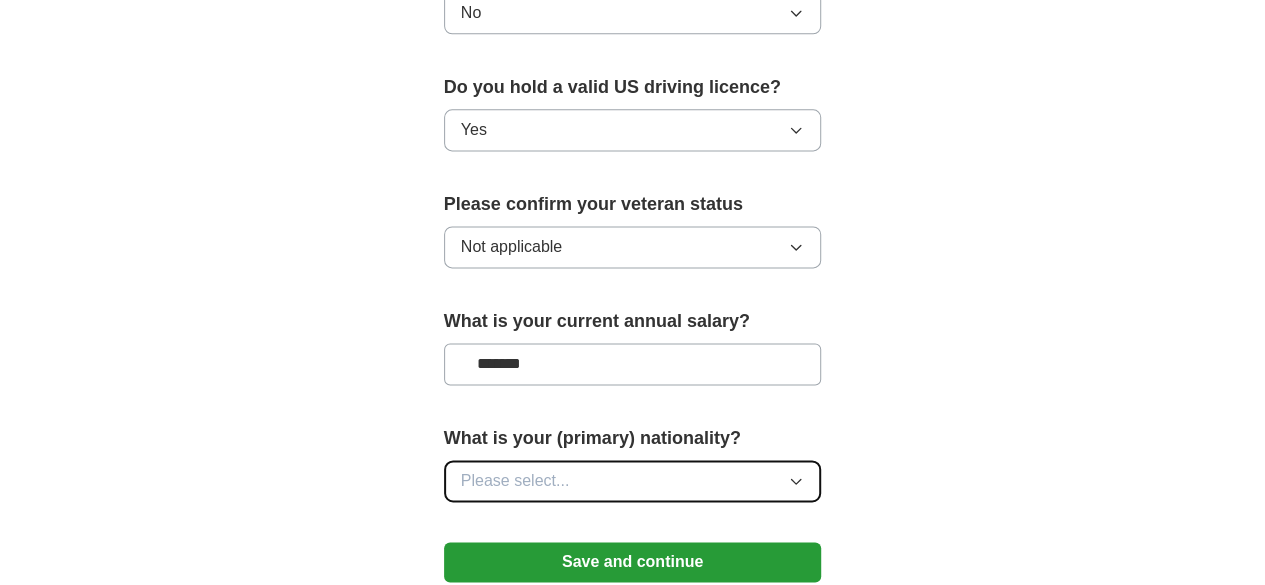 click on "Please select..." at bounding box center [633, 481] 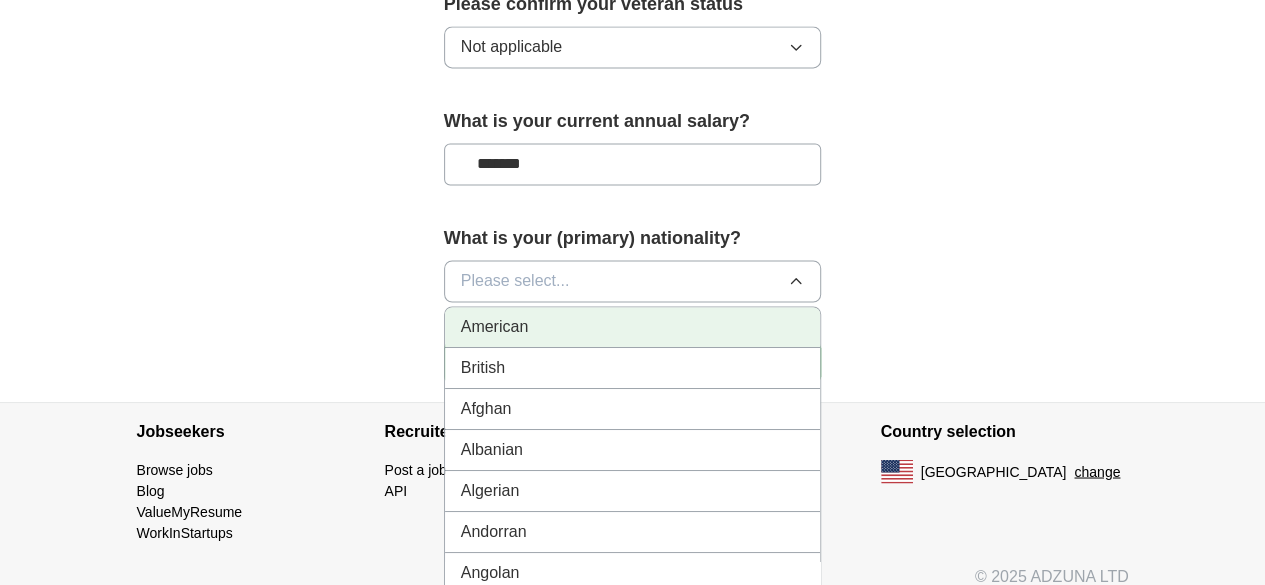 click on "American" at bounding box center [633, 327] 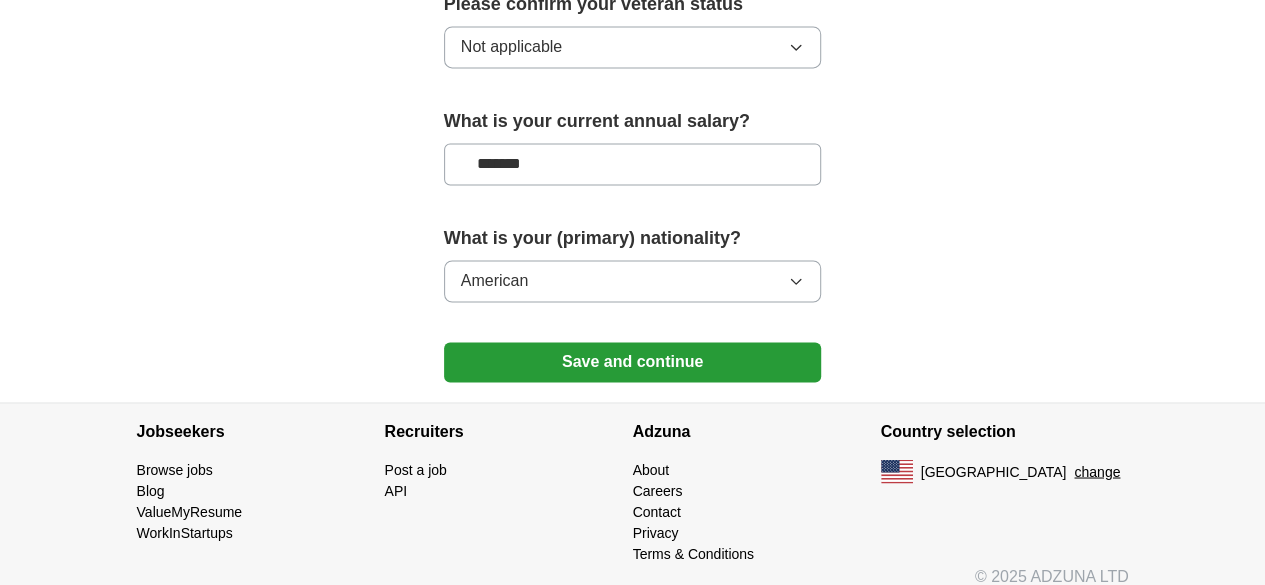 scroll, scrollTop: 1483, scrollLeft: 0, axis: vertical 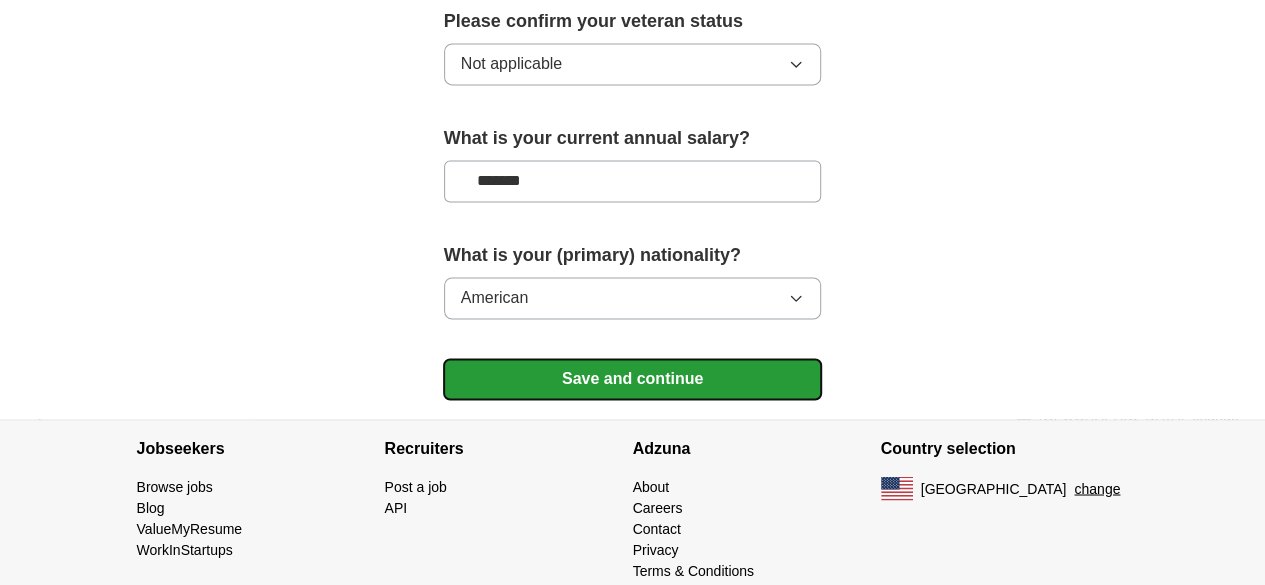 click on "Save and continue" at bounding box center [633, 379] 